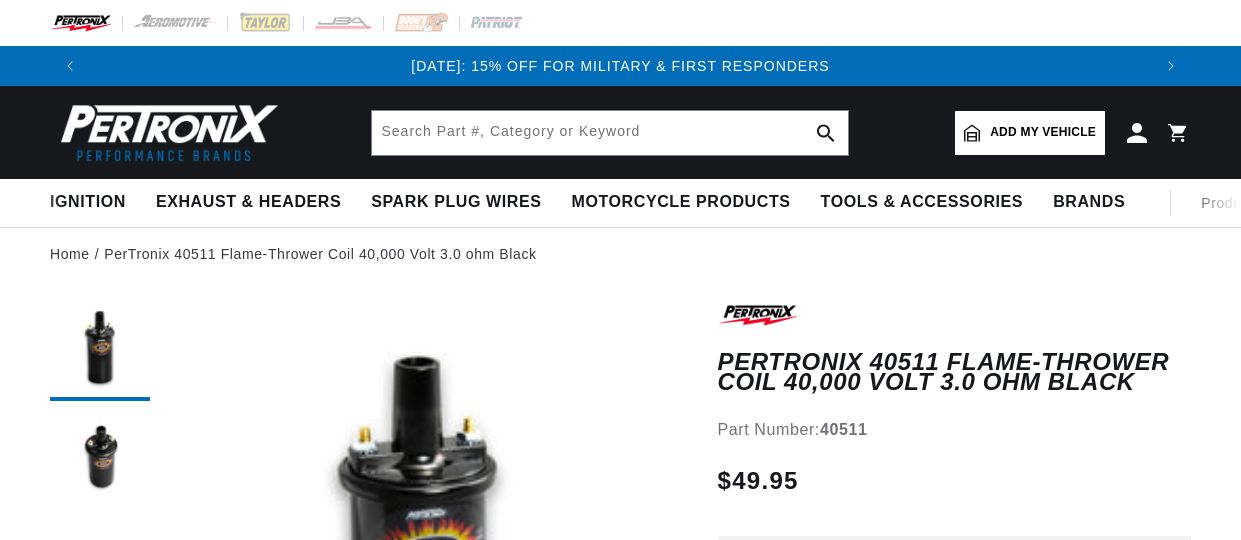 scroll, scrollTop: 200, scrollLeft: 0, axis: vertical 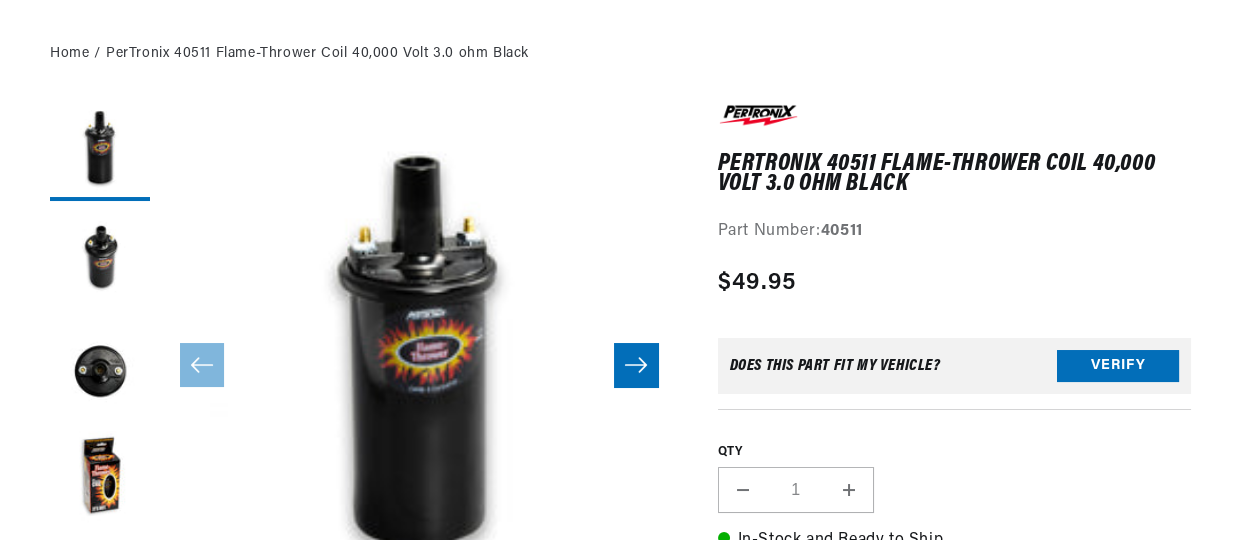 click on "Increase quantity for PerTronix 40511 Flame-Thrower Coil 40,000 Volt 3.0 ohm Black" at bounding box center [849, 490] 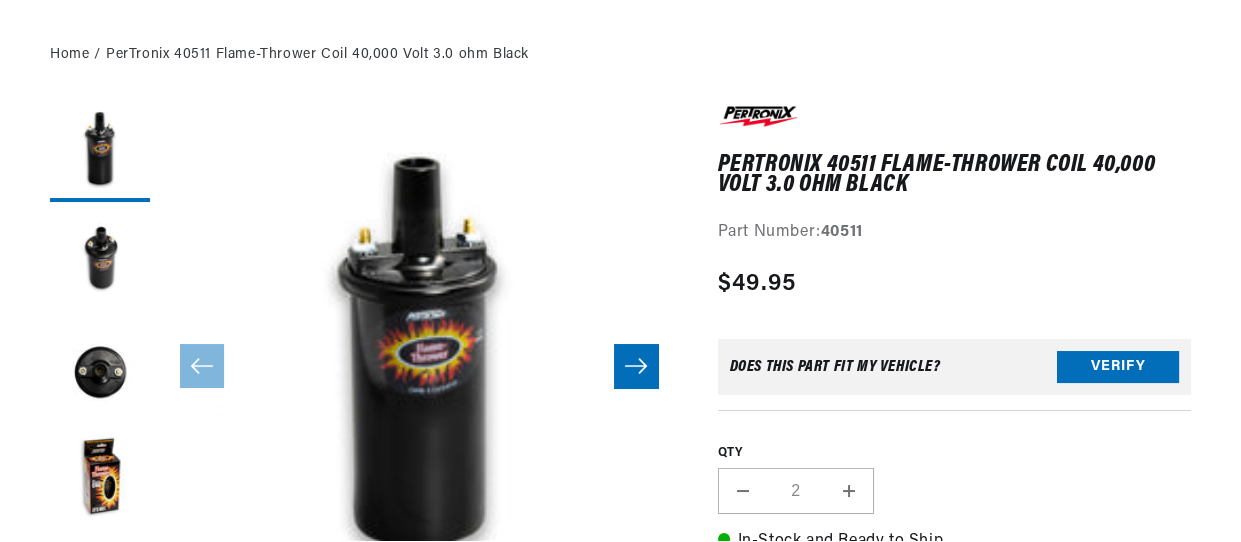 scroll, scrollTop: 300, scrollLeft: 0, axis: vertical 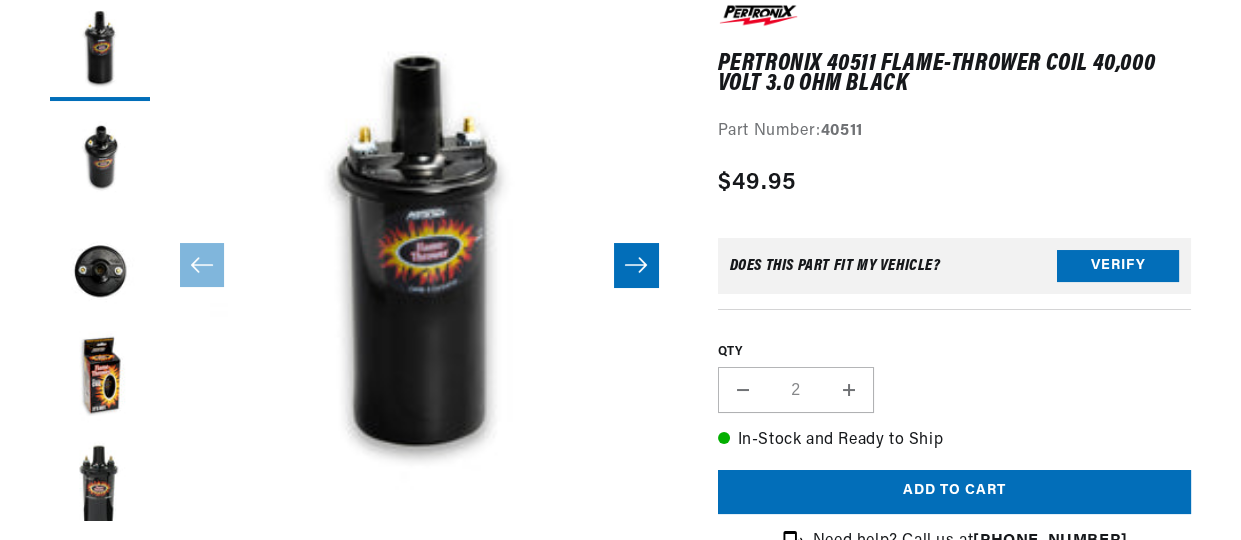 click on "Increase quantity for PerTronix 40511 Flame-Thrower Coil 40,000 Volt 3.0 ohm Black" at bounding box center (849, 390) 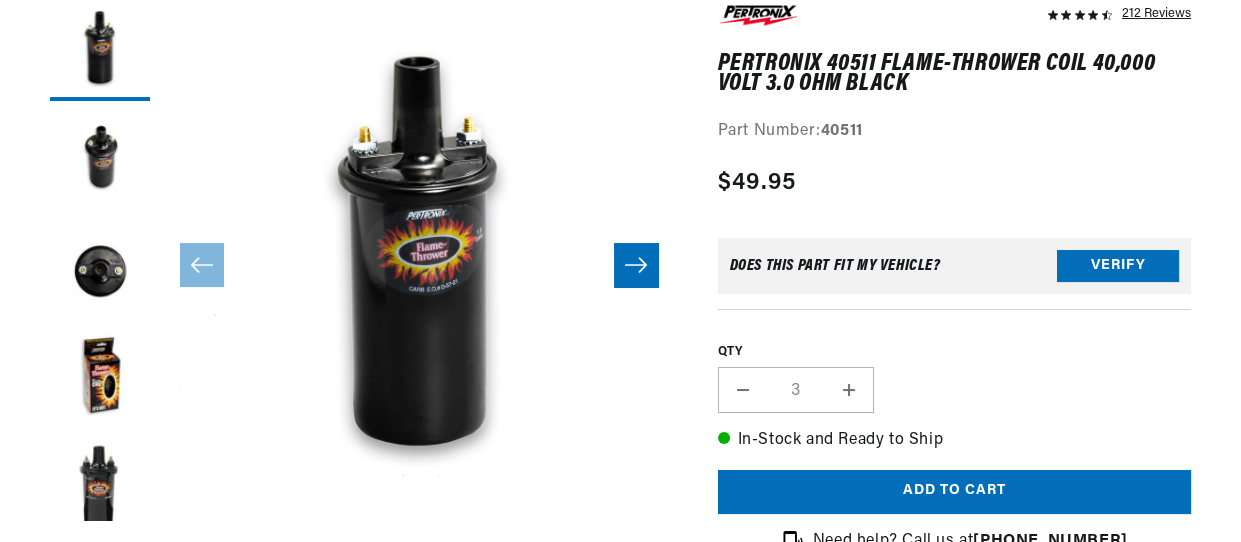 click on "Increase quantity for PerTronix 40511 Flame-Thrower Coil 40,000 Volt 3.0 ohm Black" at bounding box center [849, 390] 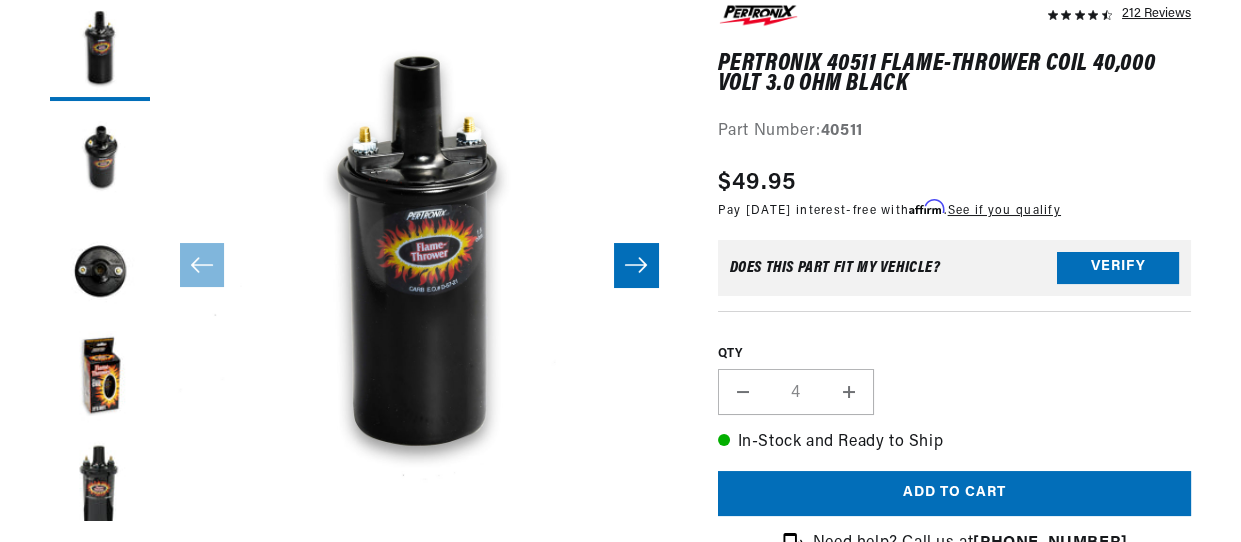 scroll, scrollTop: 0, scrollLeft: 1060, axis: horizontal 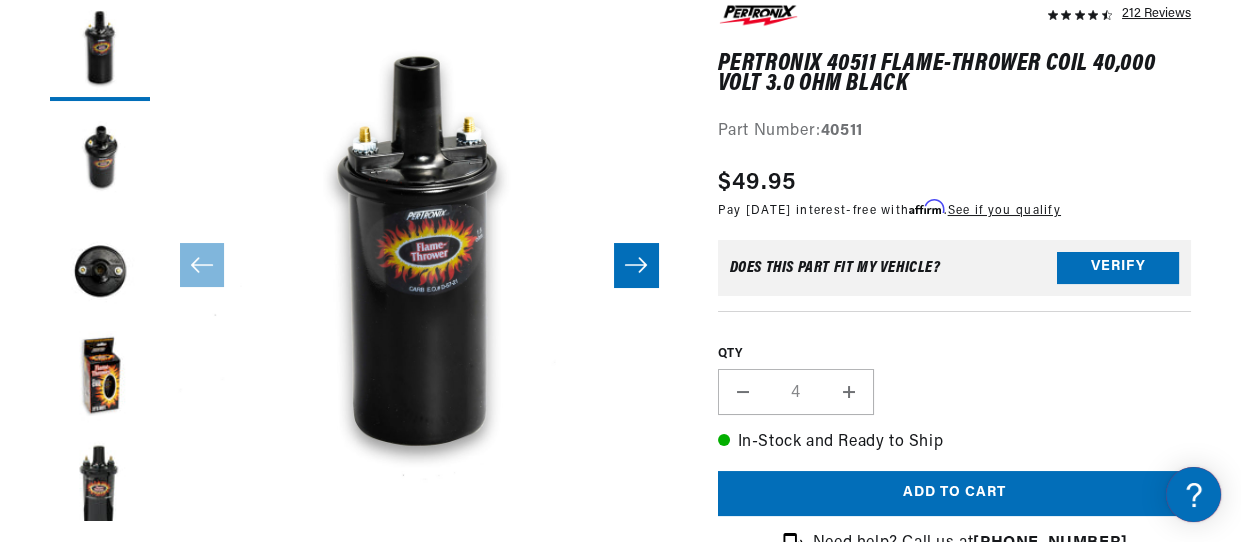 click on "Increase quantity for PerTronix 40511 Flame-Thrower Coil 40,000 Volt 3.0 ohm Black" at bounding box center [849, 392] 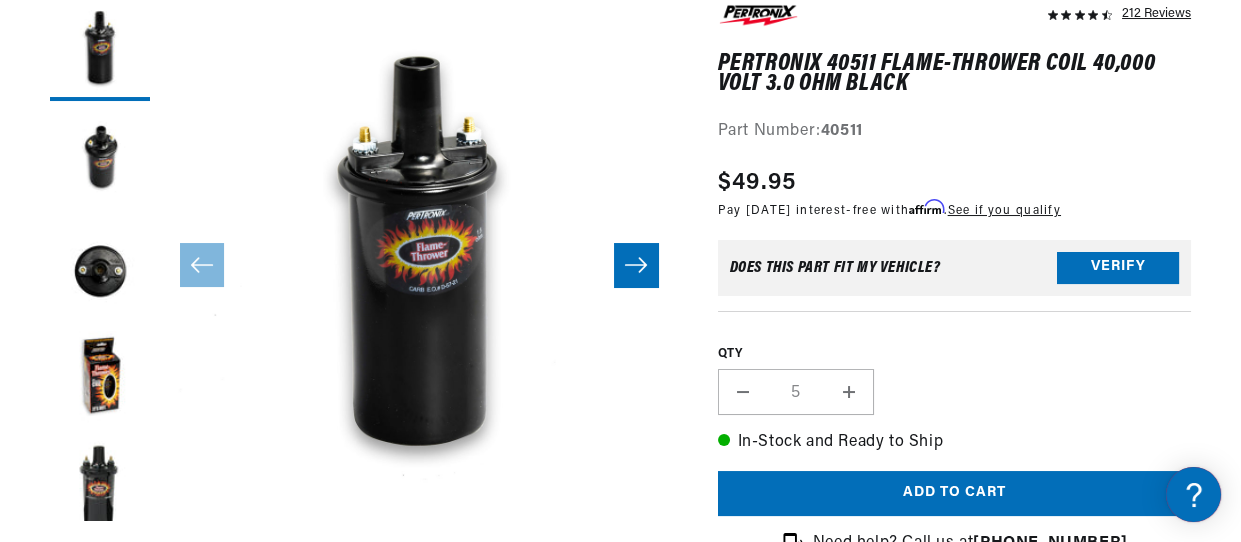 click on "Increase quantity for PerTronix 40511 Flame-Thrower Coil 40,000 Volt 3.0 ohm Black" at bounding box center [849, 392] 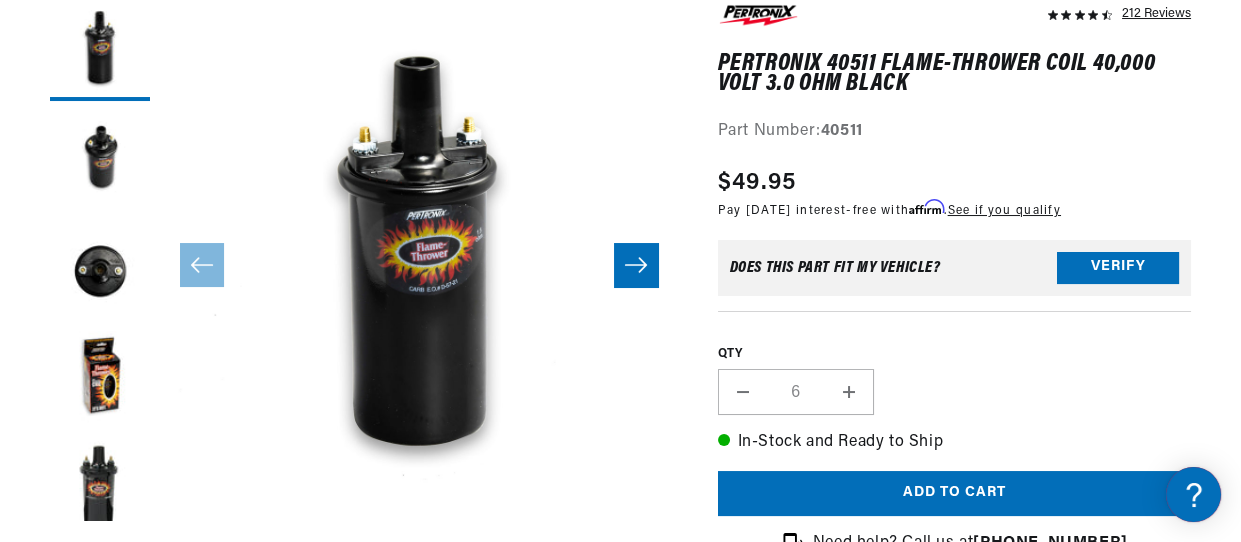 scroll, scrollTop: 400, scrollLeft: 0, axis: vertical 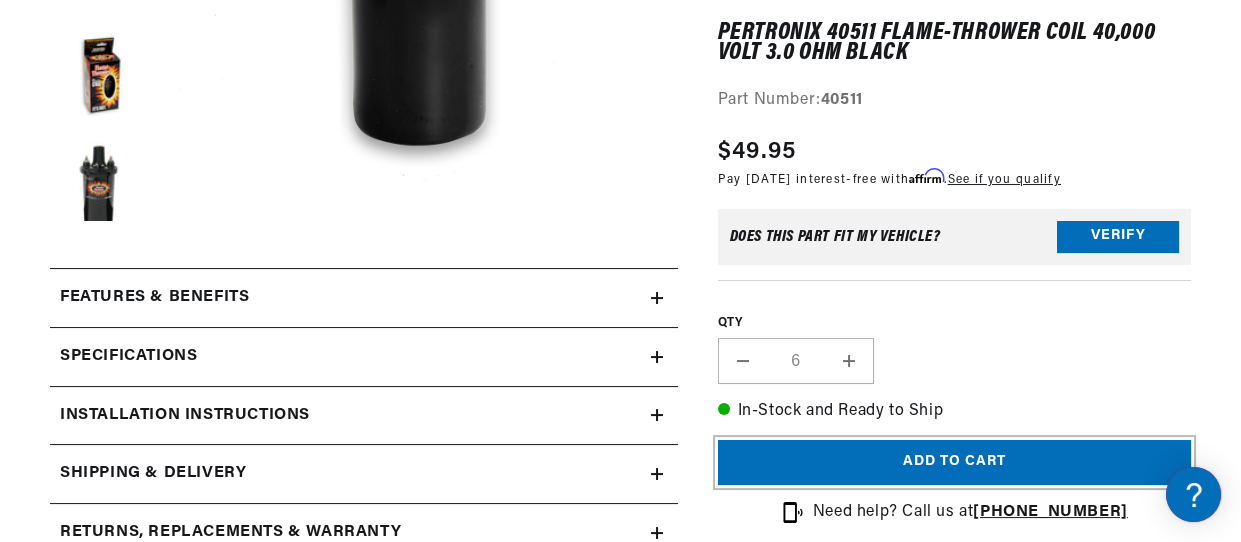 click on "Add to cart" at bounding box center (954, 462) 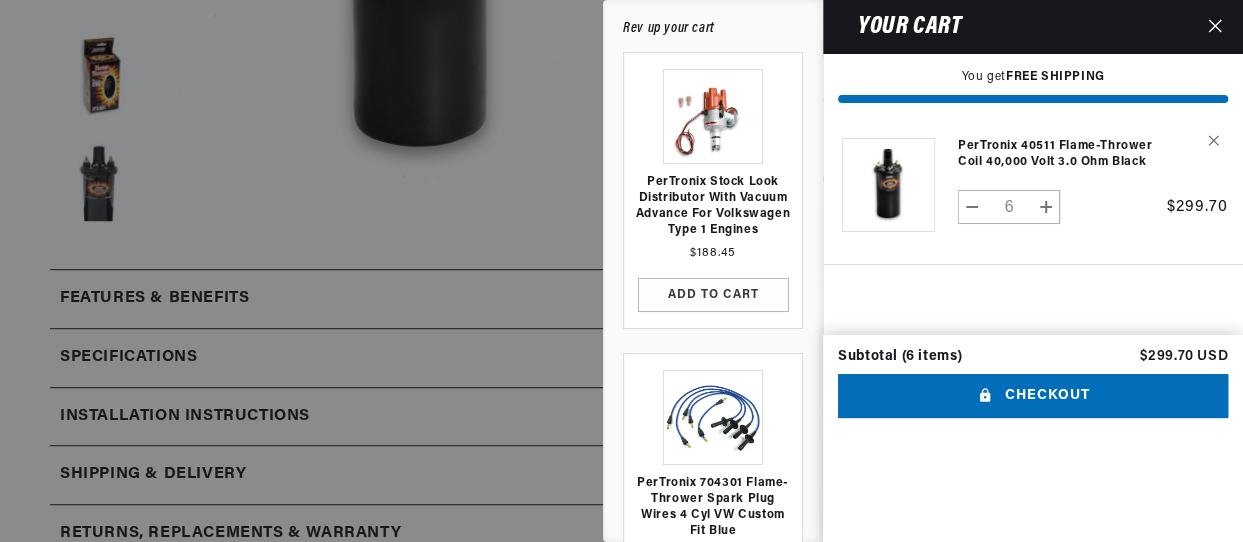 scroll, scrollTop: 0, scrollLeft: 1062, axis: horizontal 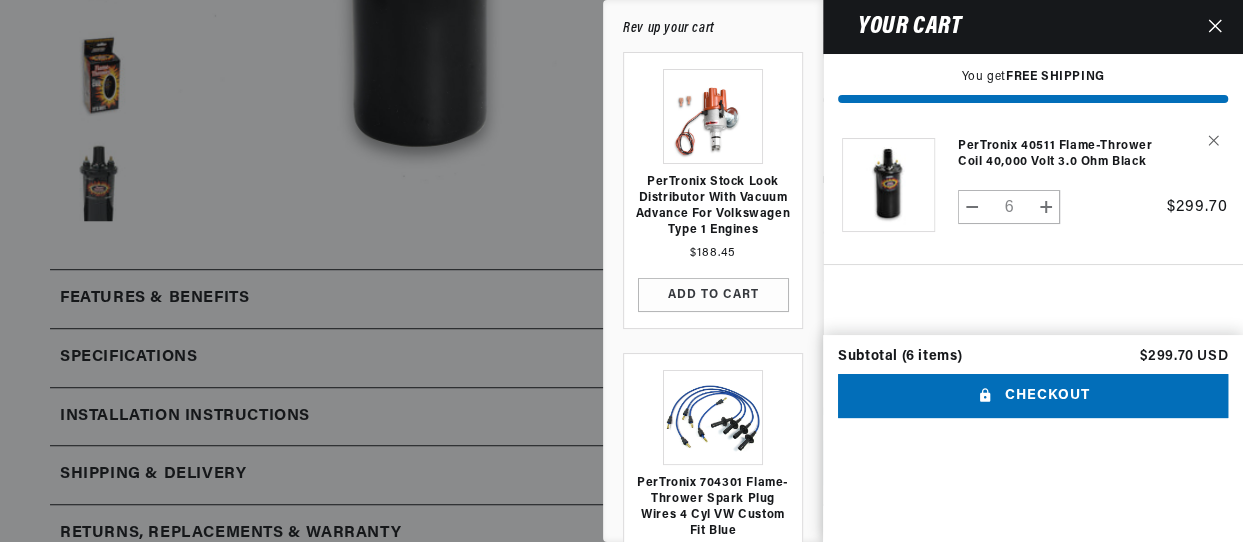 click at bounding box center (621, 271) 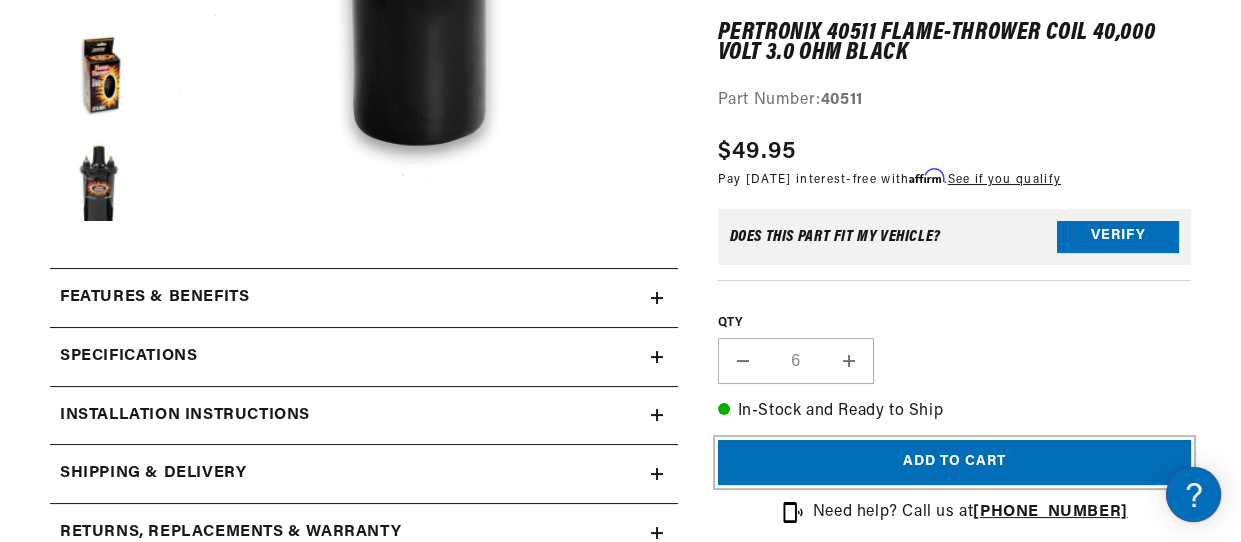 scroll, scrollTop: 0, scrollLeft: 0, axis: both 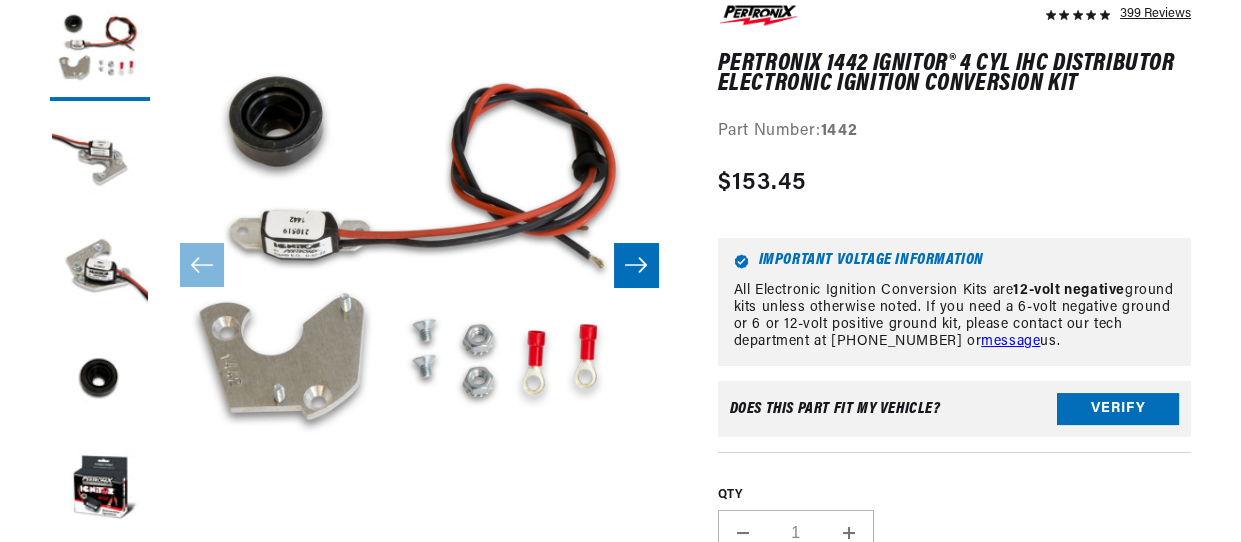 click 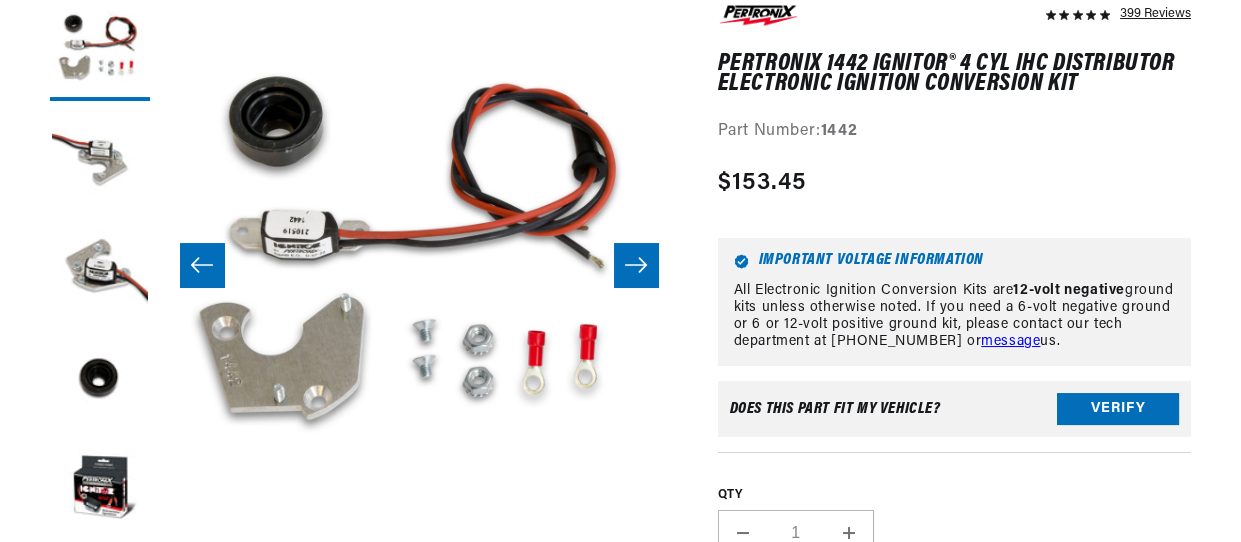 scroll, scrollTop: 0, scrollLeft: 517, axis: horizontal 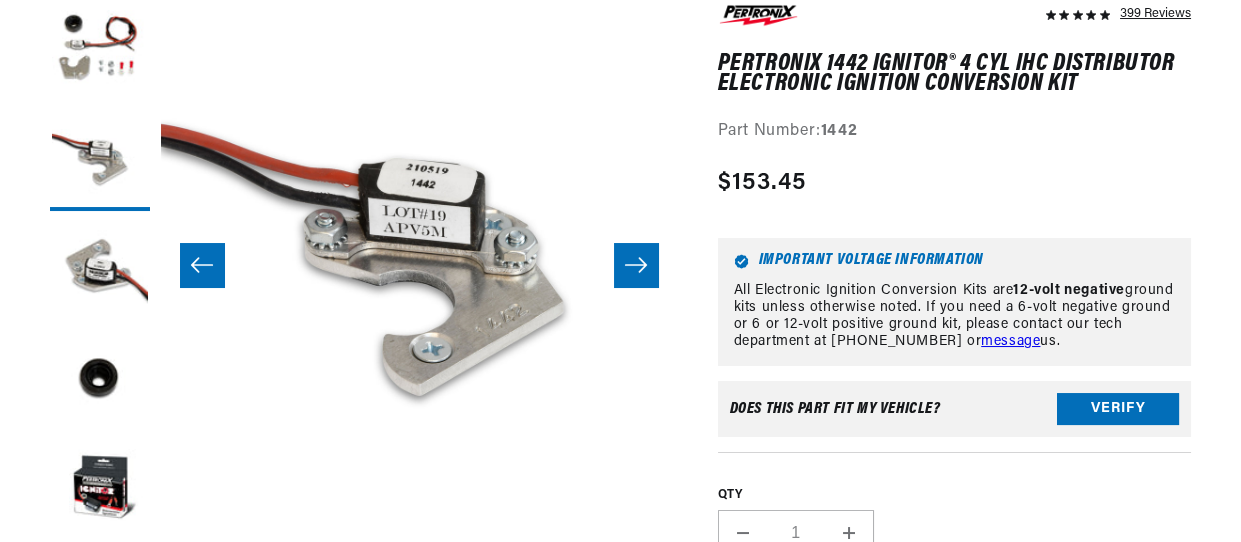 click 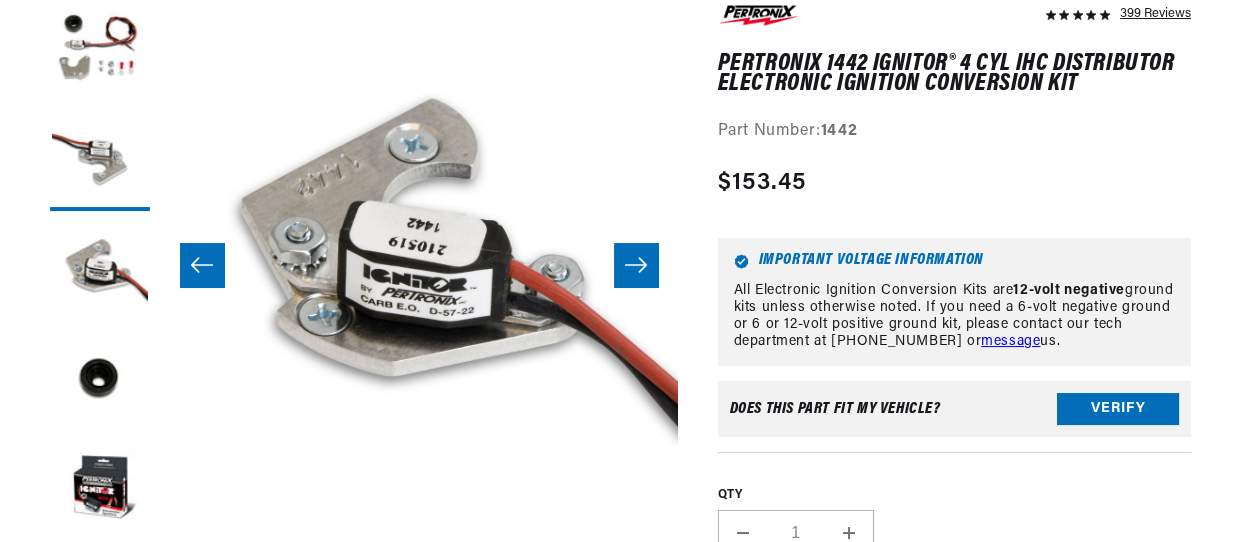 scroll, scrollTop: 0, scrollLeft: 1035, axis: horizontal 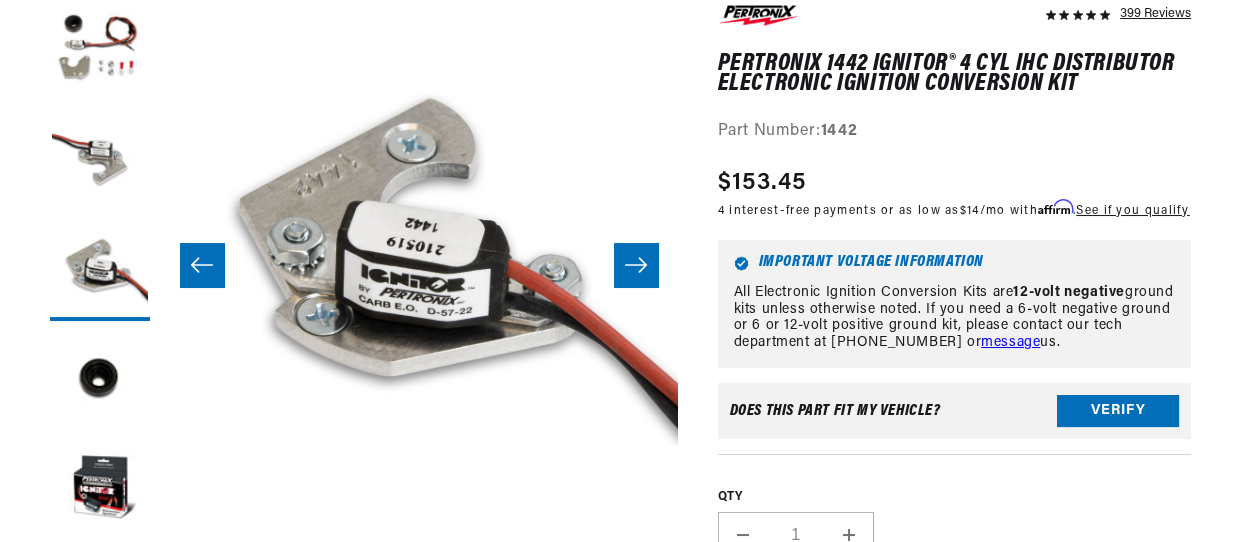 click 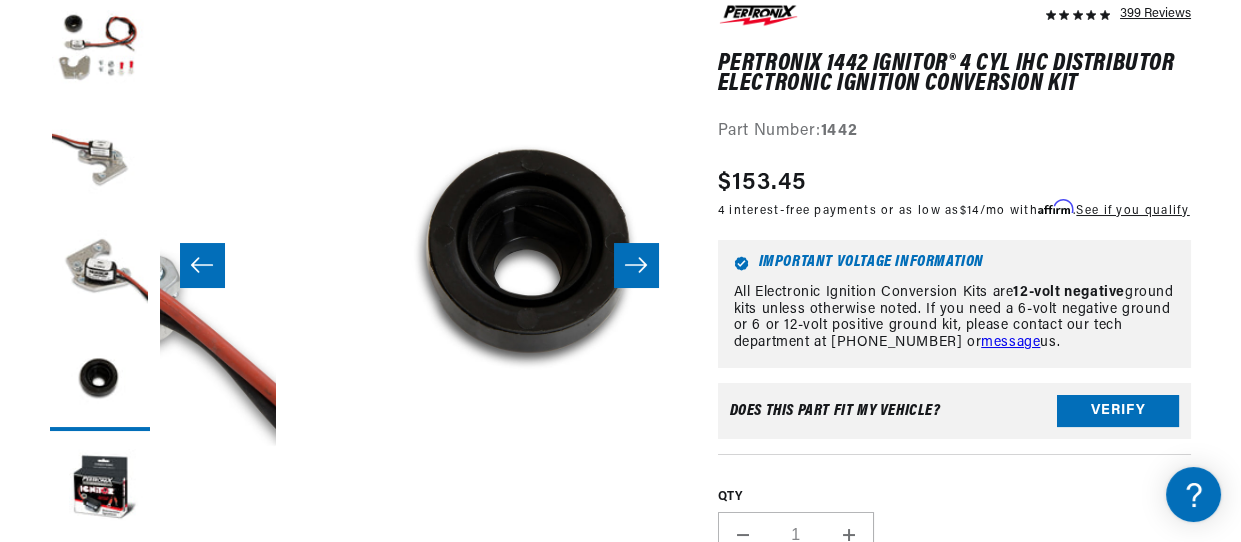 scroll, scrollTop: 0, scrollLeft: 1552, axis: horizontal 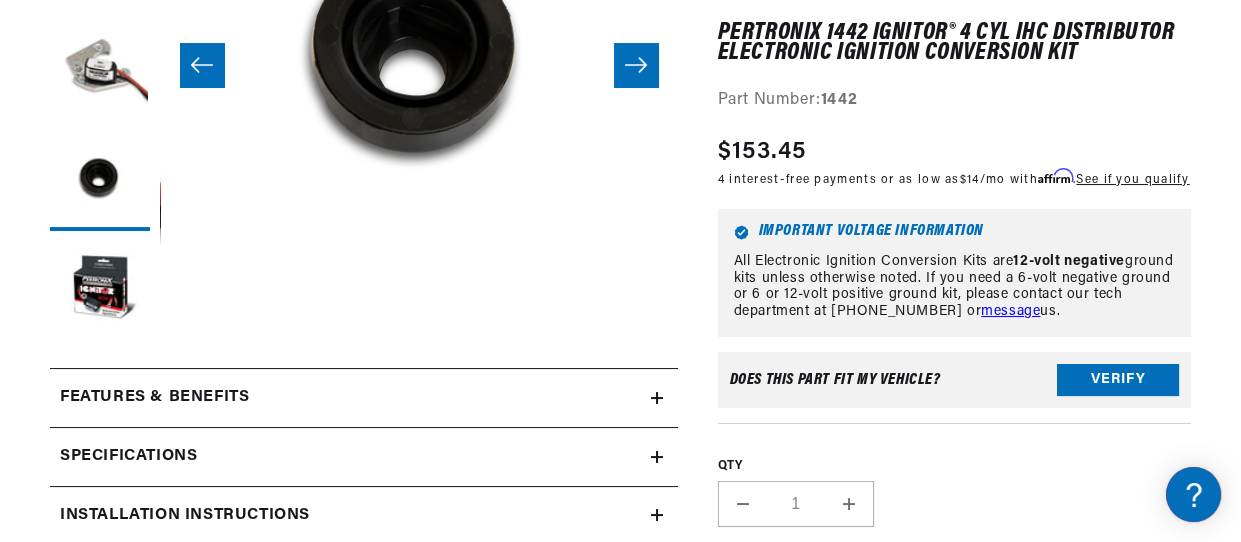 click 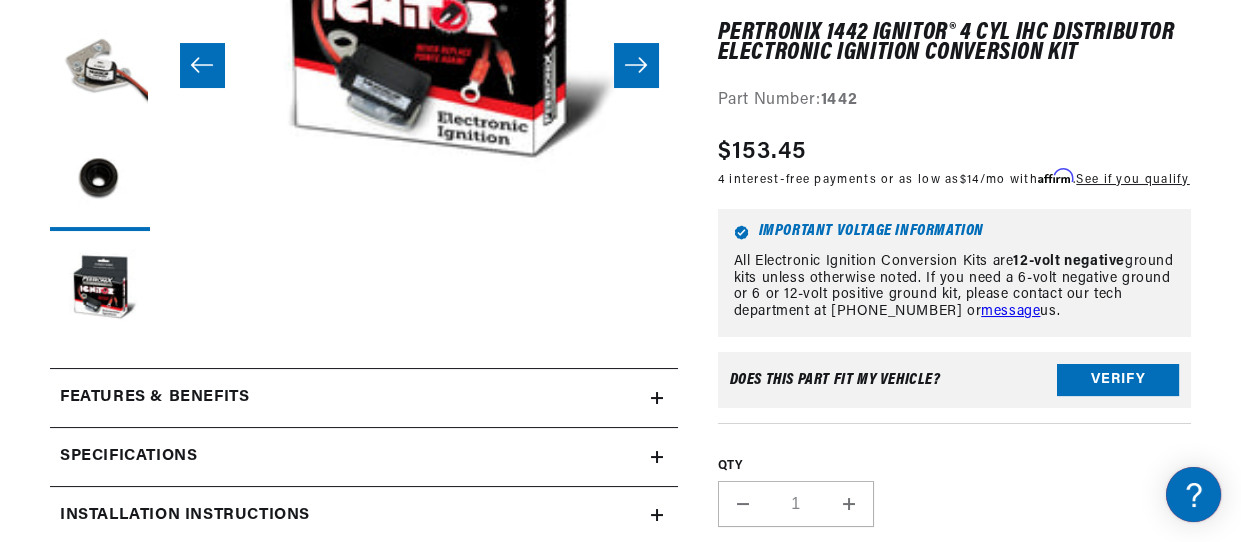 scroll, scrollTop: 0, scrollLeft: 2070, axis: horizontal 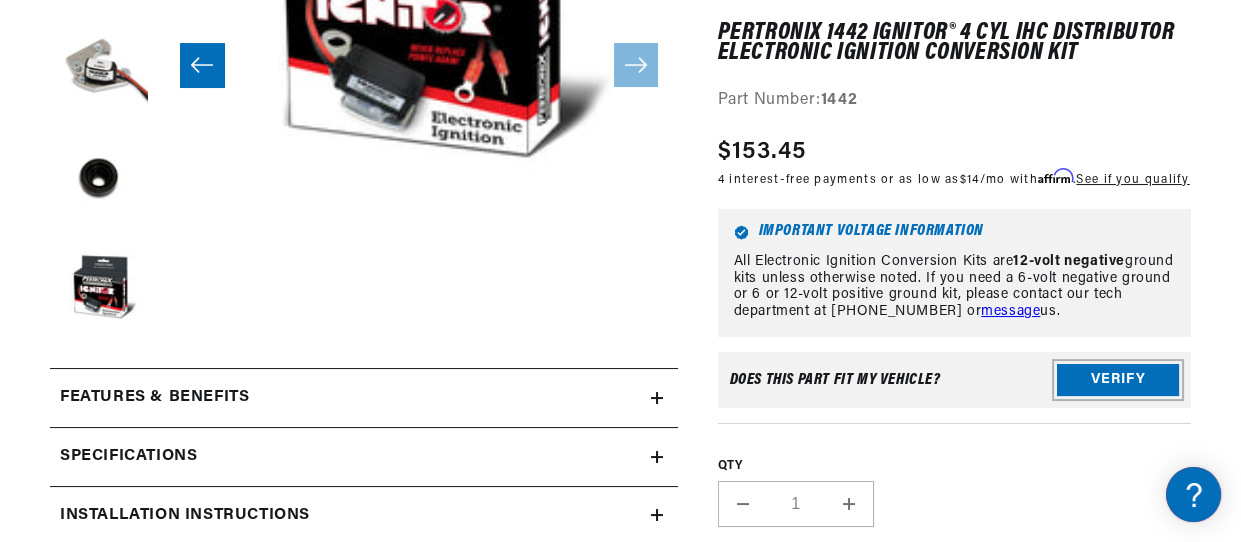 click on "Verify" at bounding box center [1118, 380] 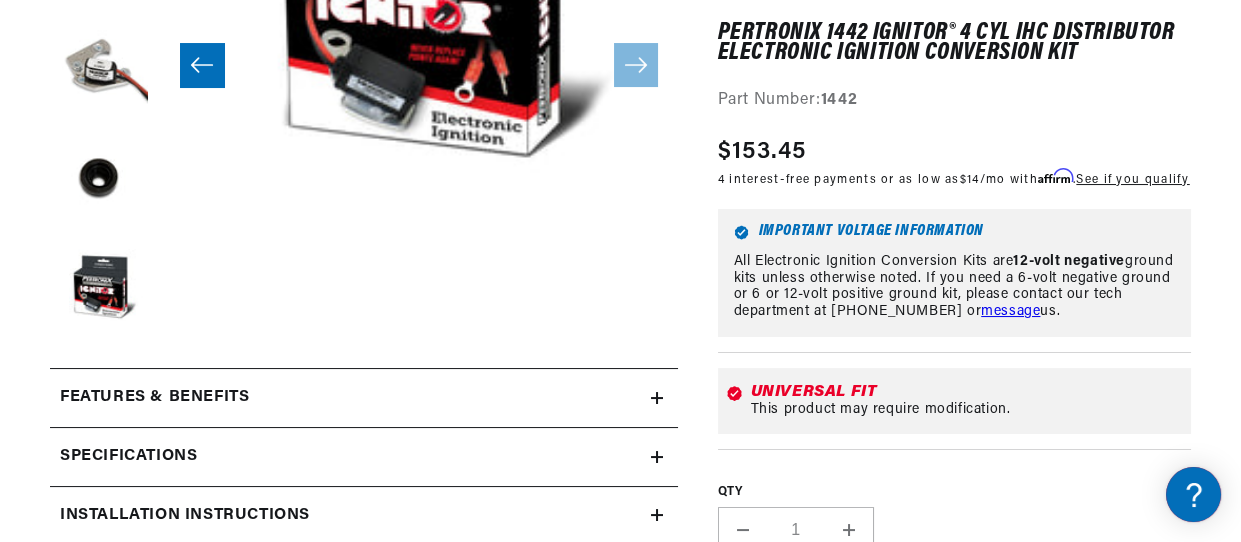 scroll, scrollTop: 600, scrollLeft: 0, axis: vertical 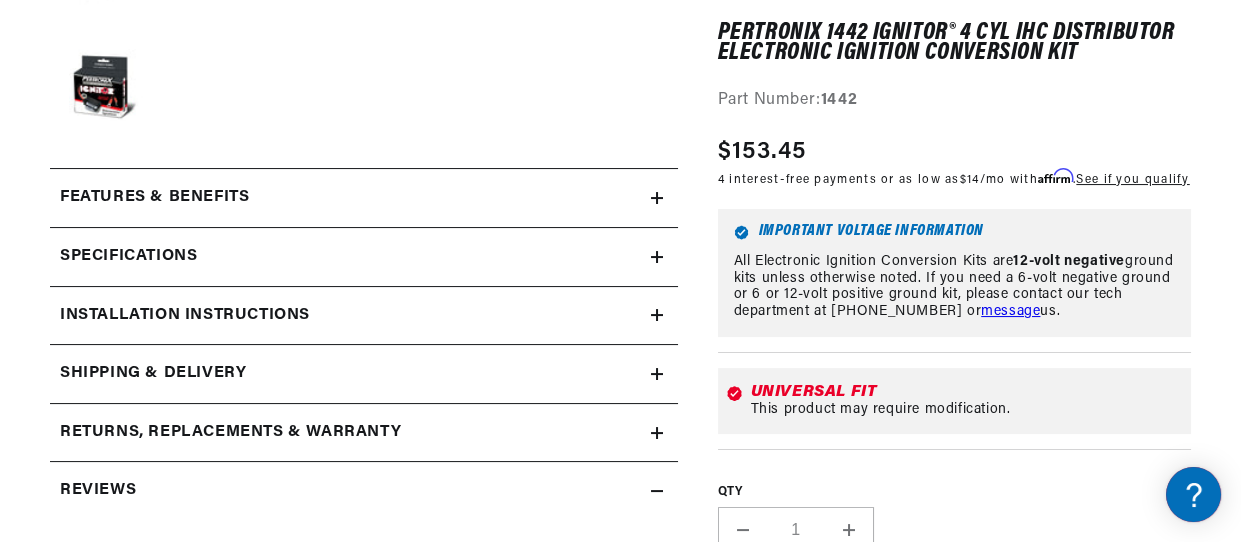 click on "1" at bounding box center [796, 530] 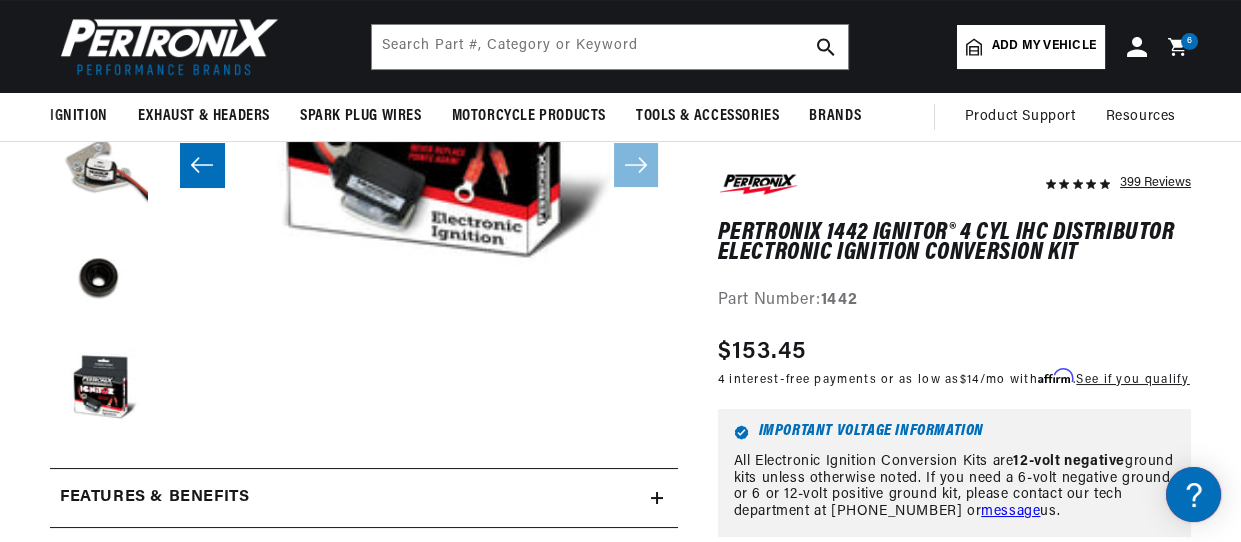 scroll, scrollTop: 400, scrollLeft: 0, axis: vertical 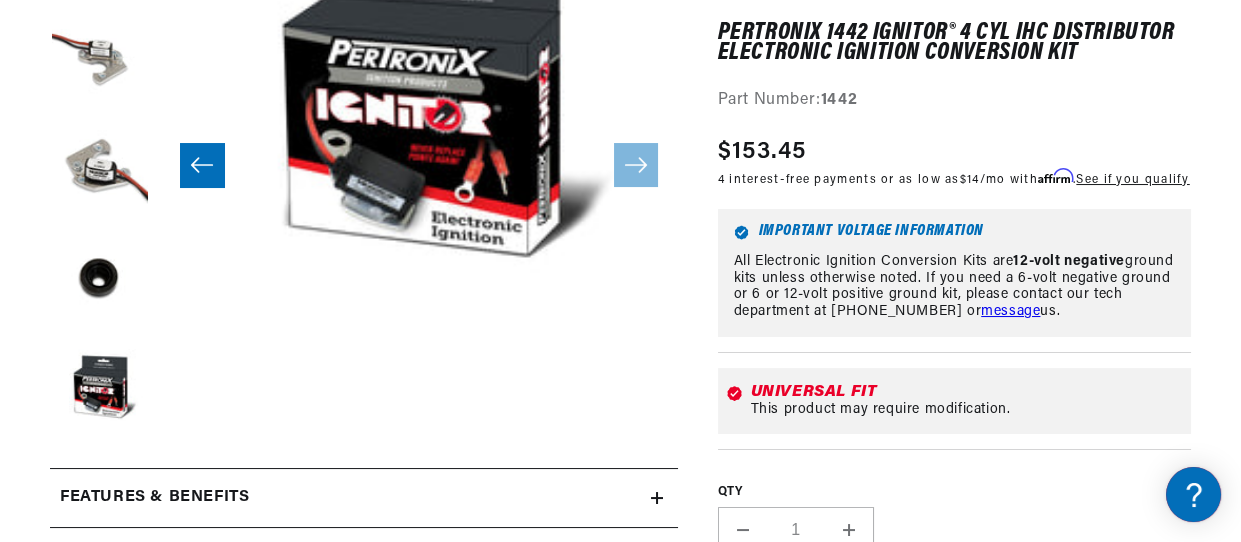 click 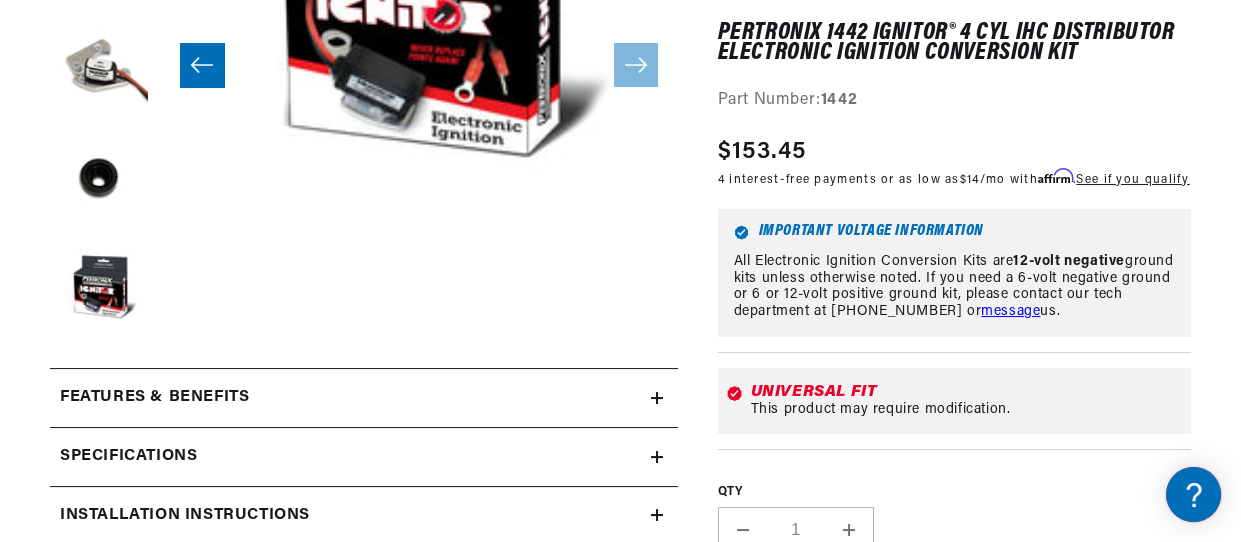 scroll, scrollTop: 0, scrollLeft: 0, axis: both 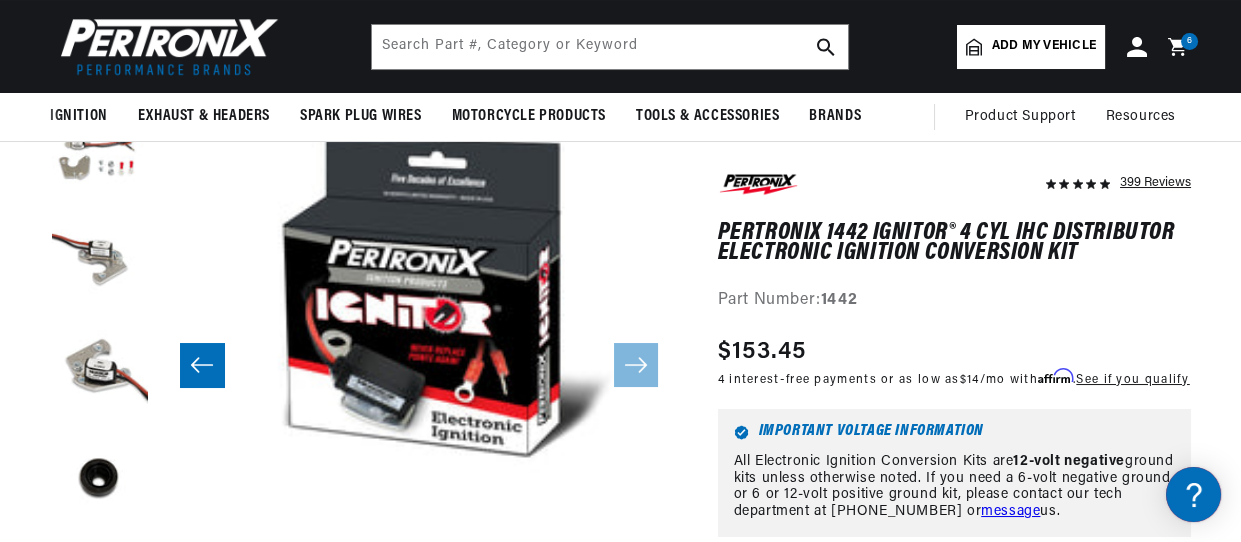 click 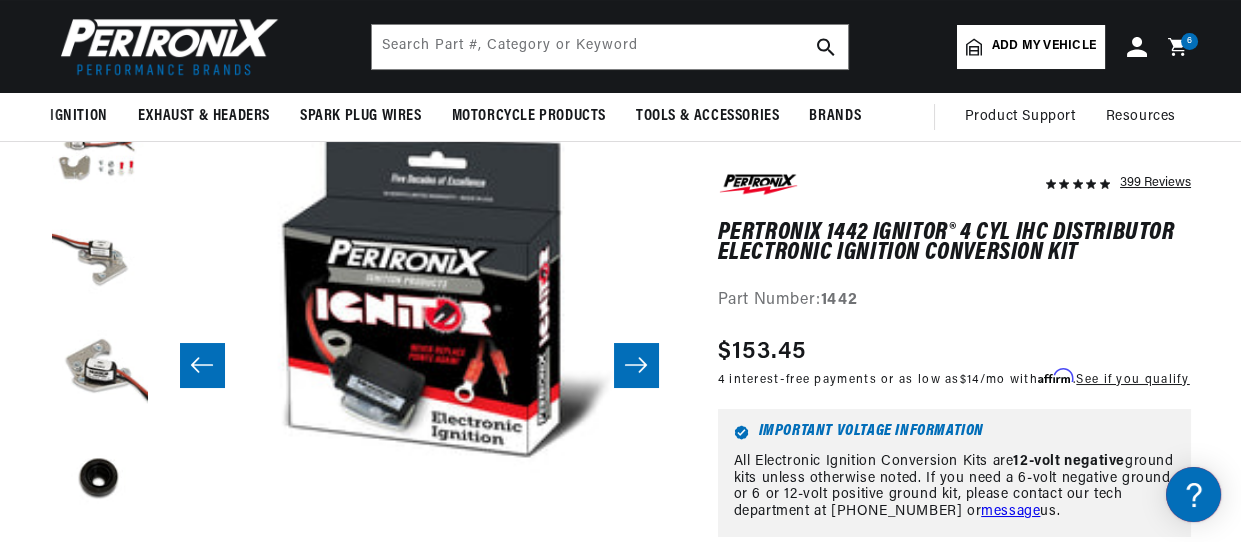 scroll, scrollTop: 0, scrollLeft: 1668, axis: horizontal 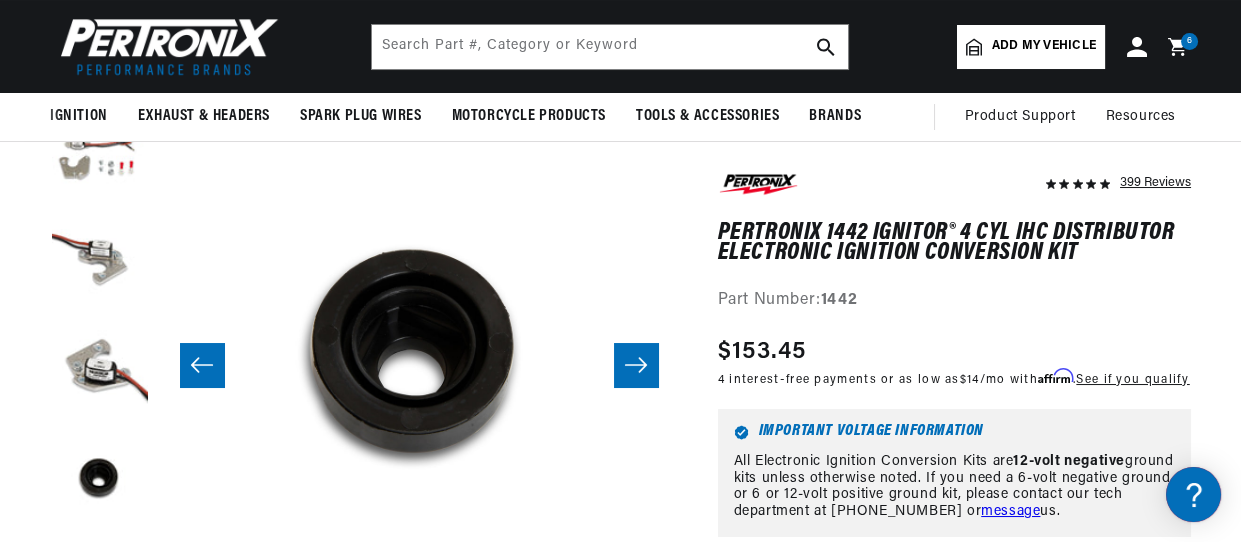 click 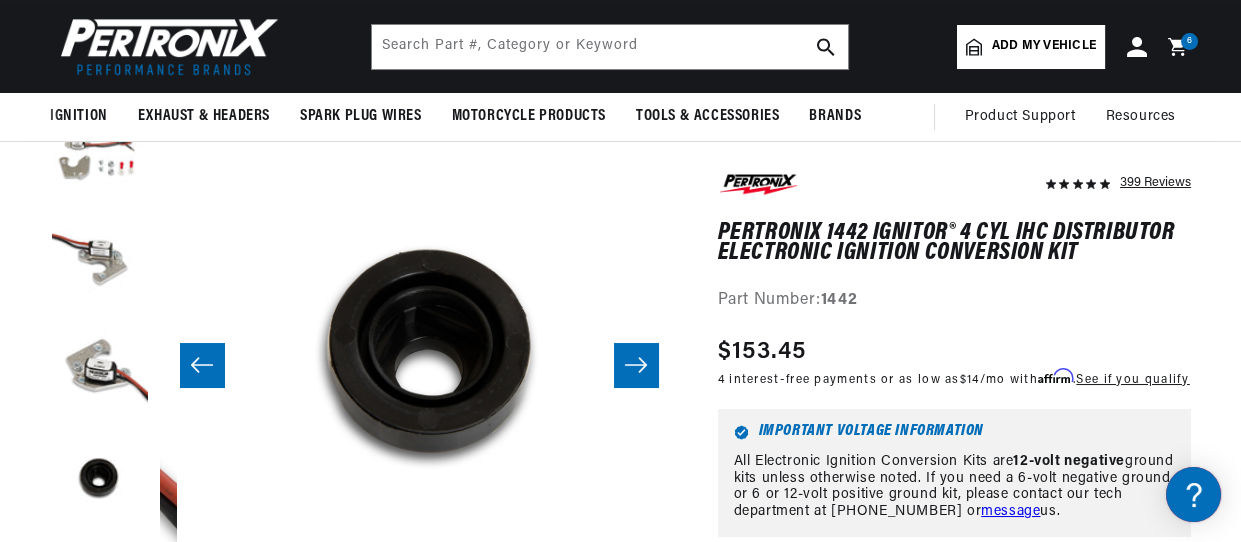 scroll, scrollTop: 0, scrollLeft: 1013, axis: horizontal 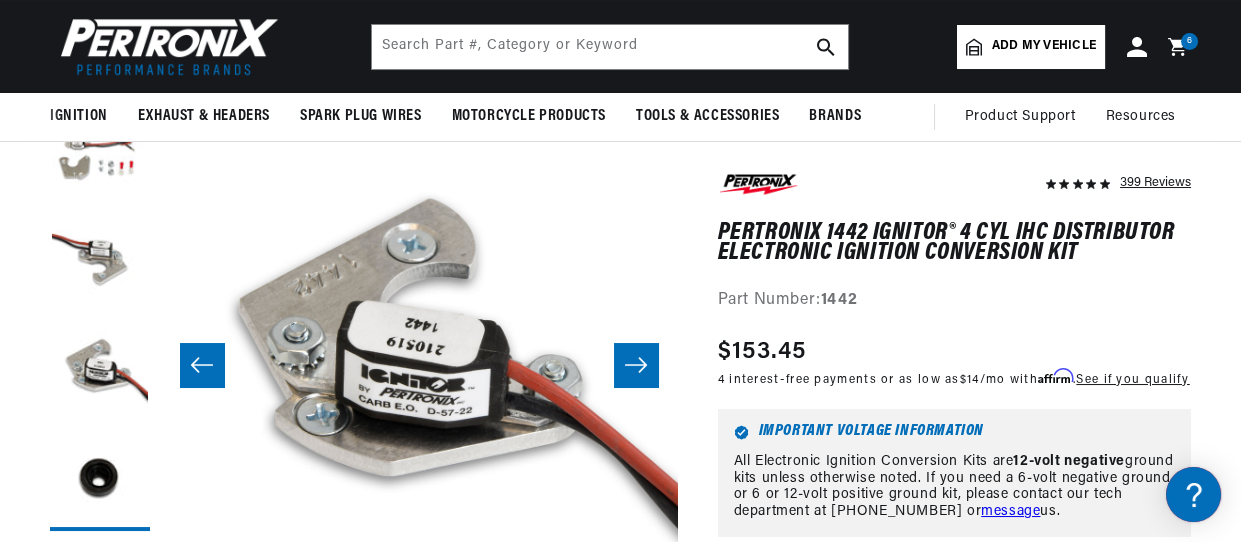 click 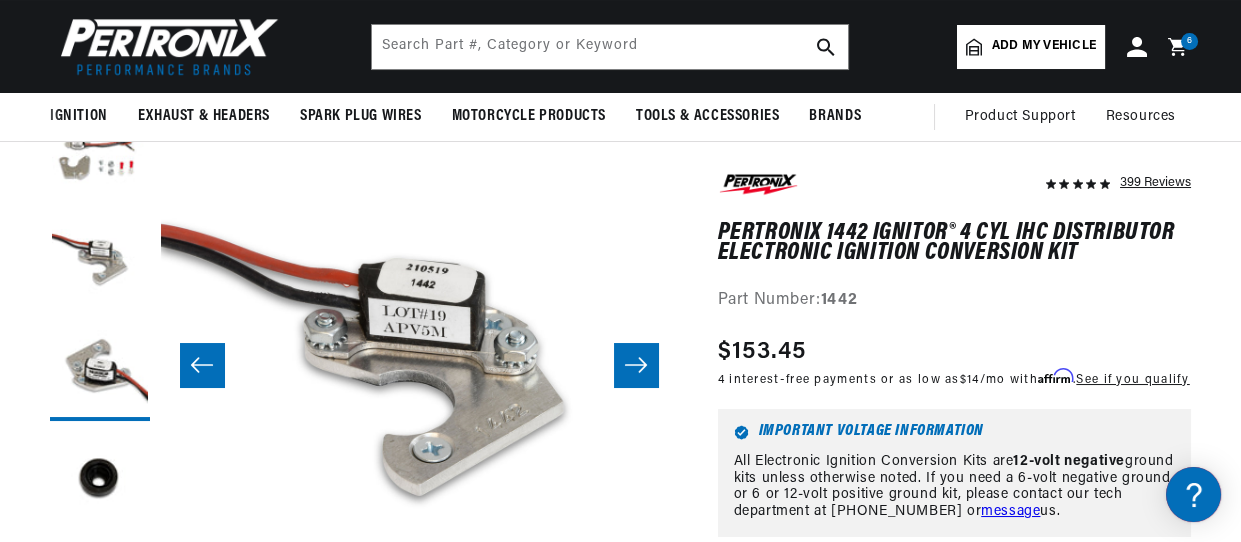click 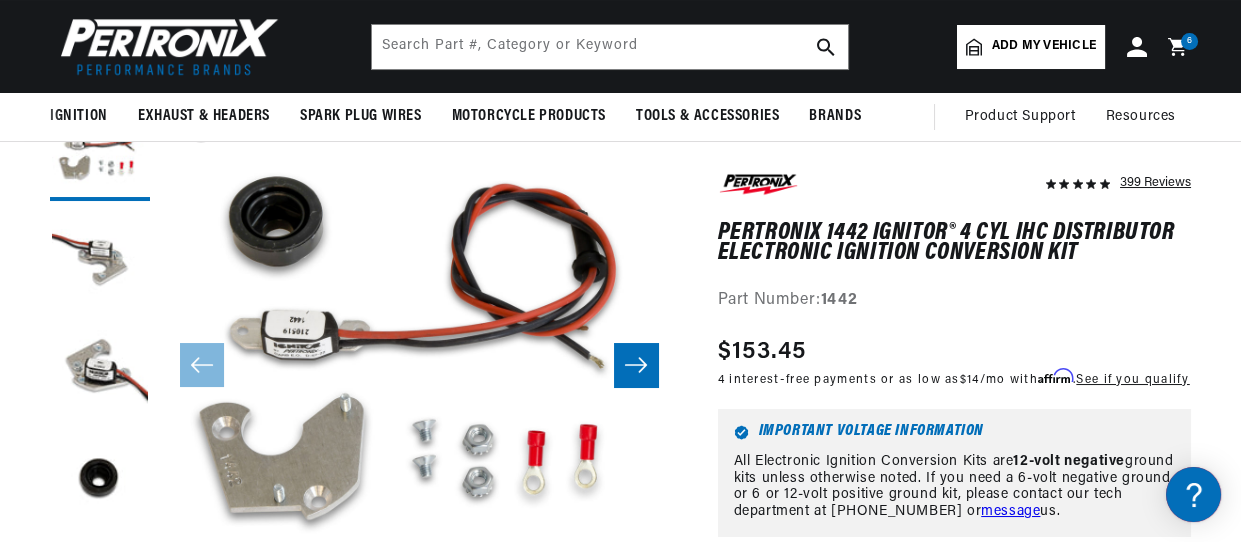 click on "Open media 1 in modal" at bounding box center (160, 618) 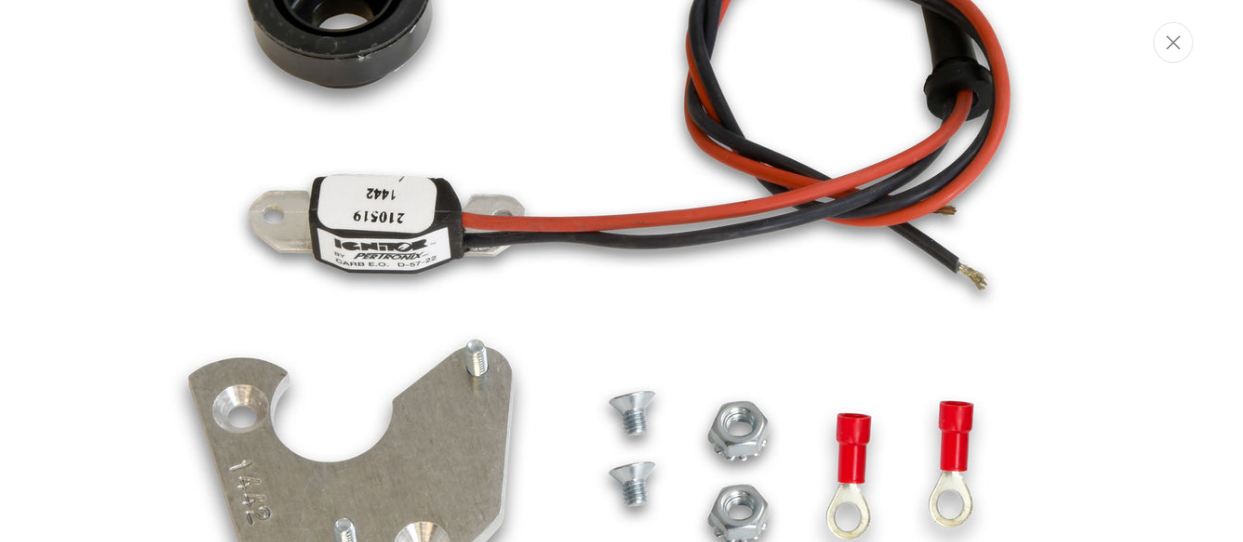 click at bounding box center [621, 272] 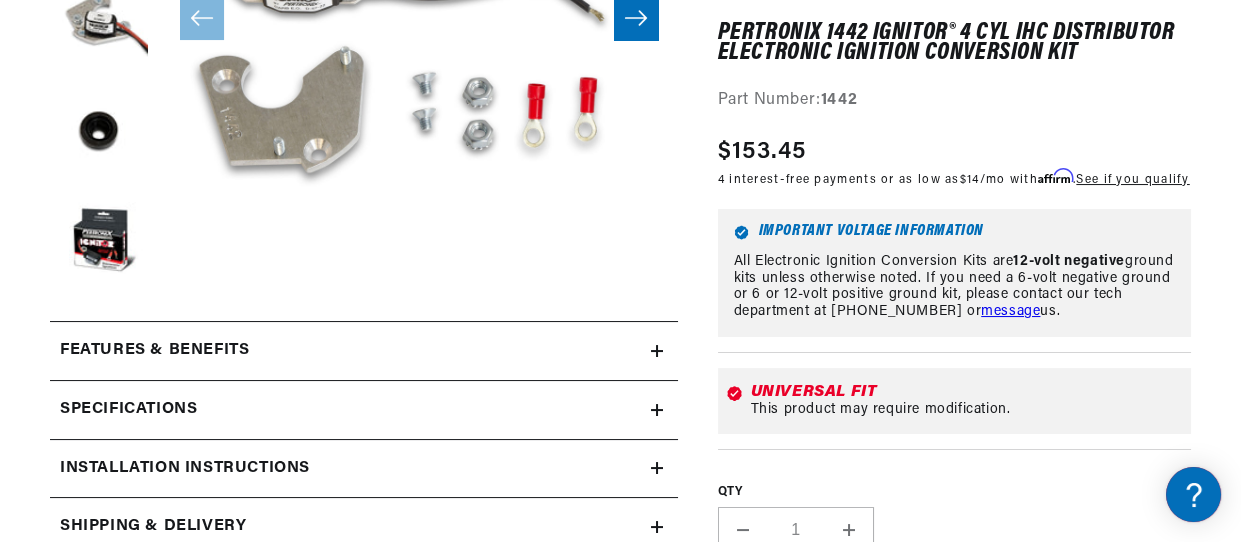 click on "1" at bounding box center [796, 530] 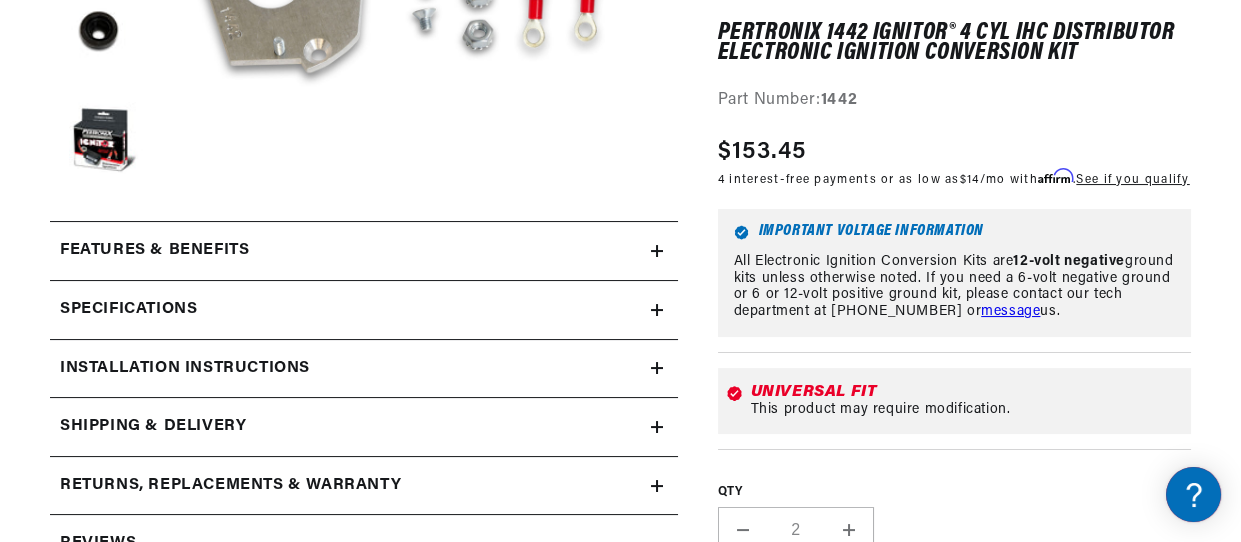drag, startPoint x: 805, startPoint y: 536, endPoint x: 788, endPoint y: 475, distance: 63.324562 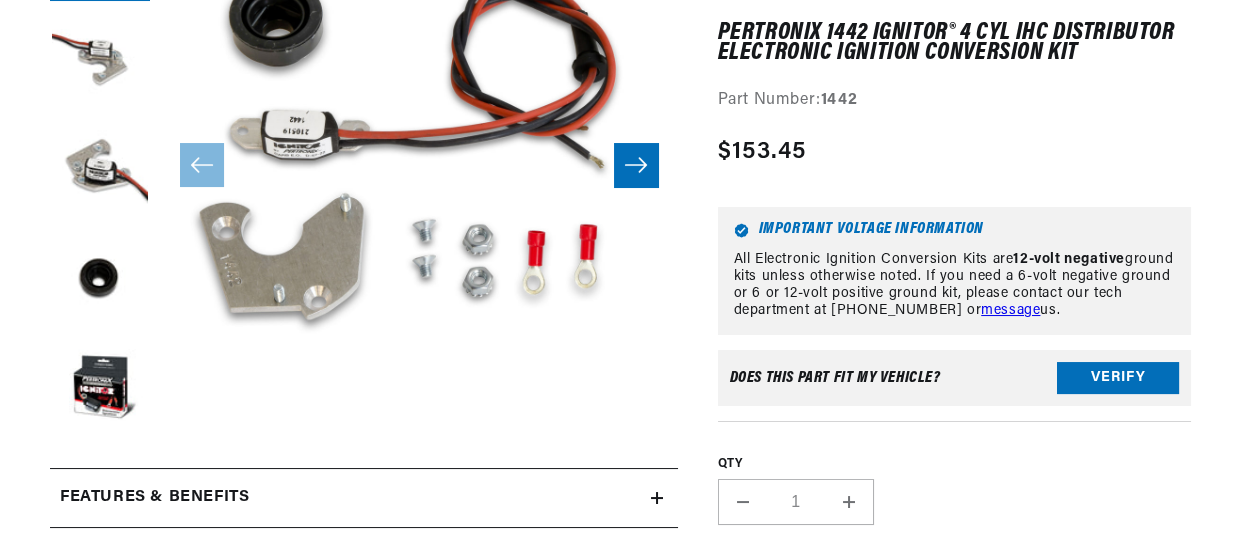 scroll, scrollTop: 400, scrollLeft: 0, axis: vertical 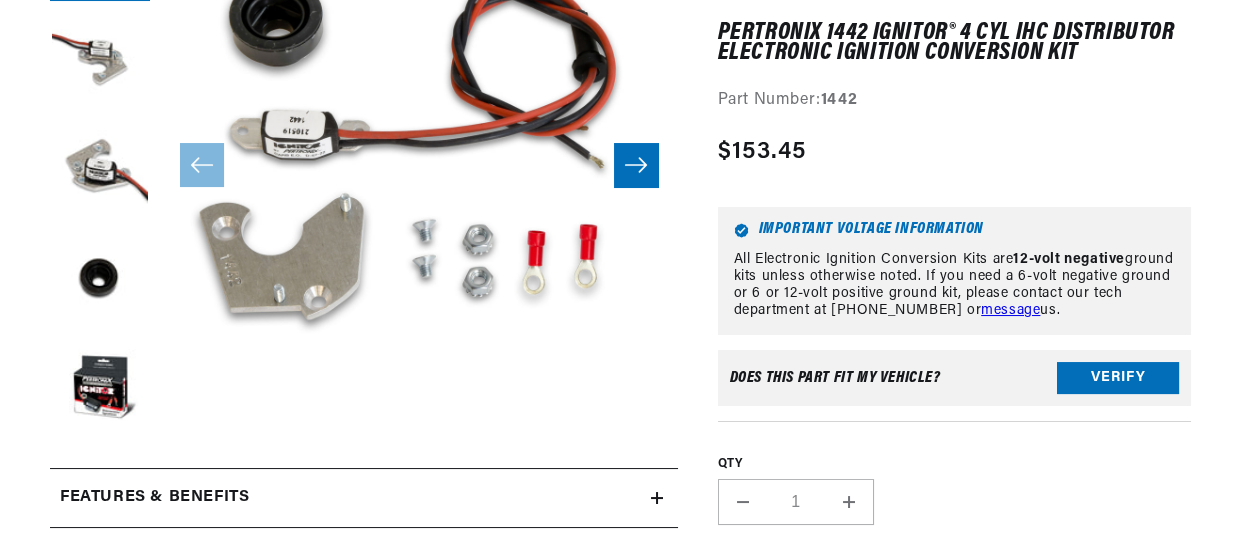 click on "Increase quantity for PerTronix 1442 Ignitor® 4 cyl IHC Distributor Electronic Ignition Conversion Kit" at bounding box center (849, 502) 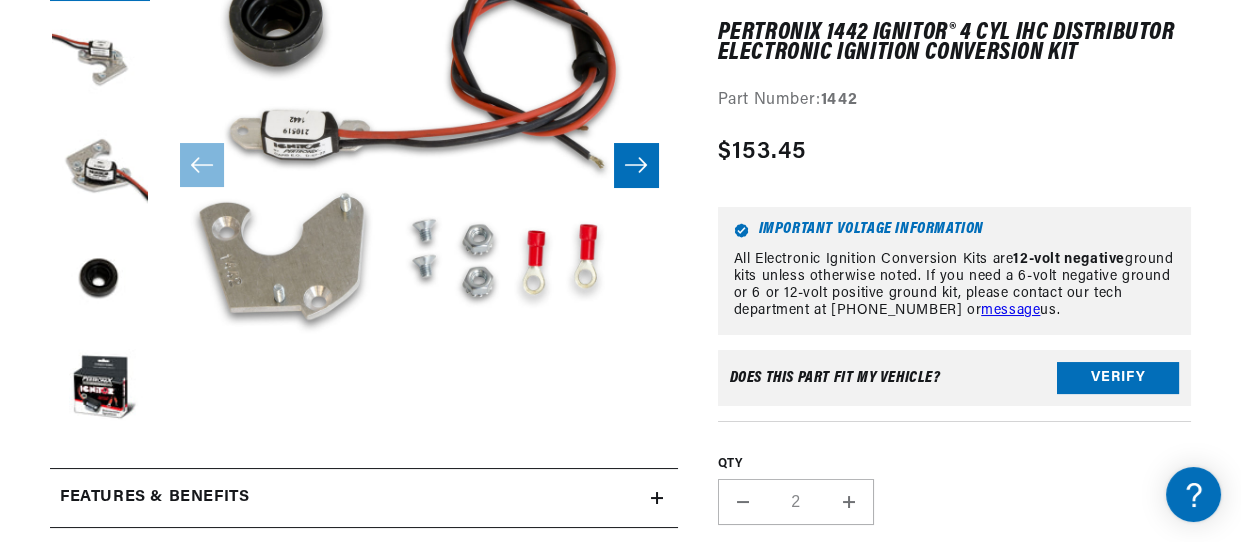 click on "Increase quantity for PerTronix 1442 Ignitor® 4 cyl IHC Distributor Electronic Ignition Conversion Kit" at bounding box center (849, 502) 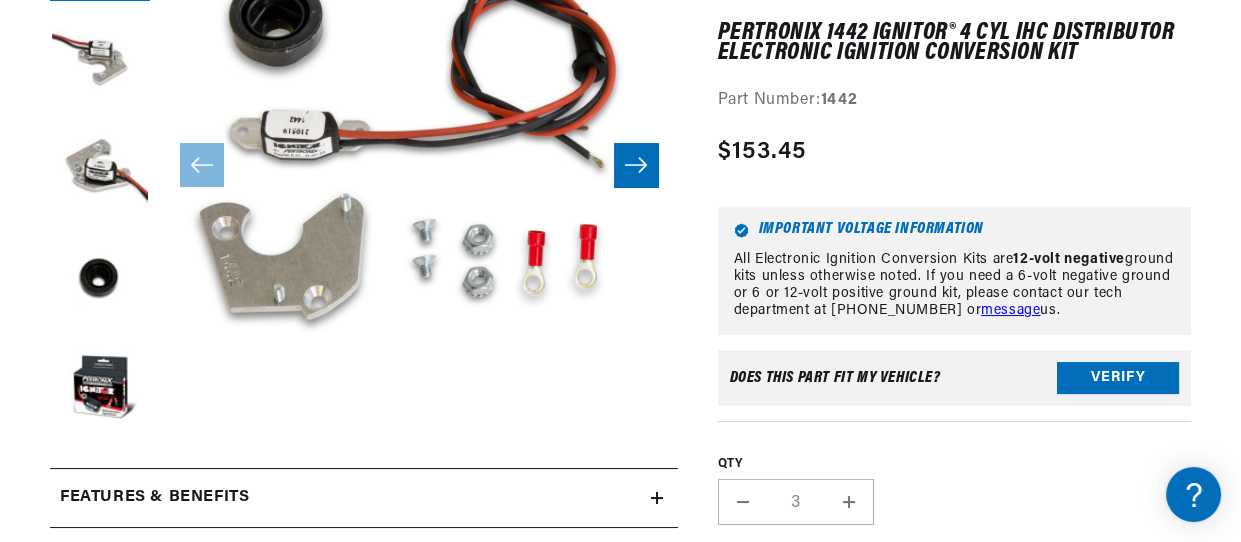 scroll, scrollTop: 0, scrollLeft: 1060, axis: horizontal 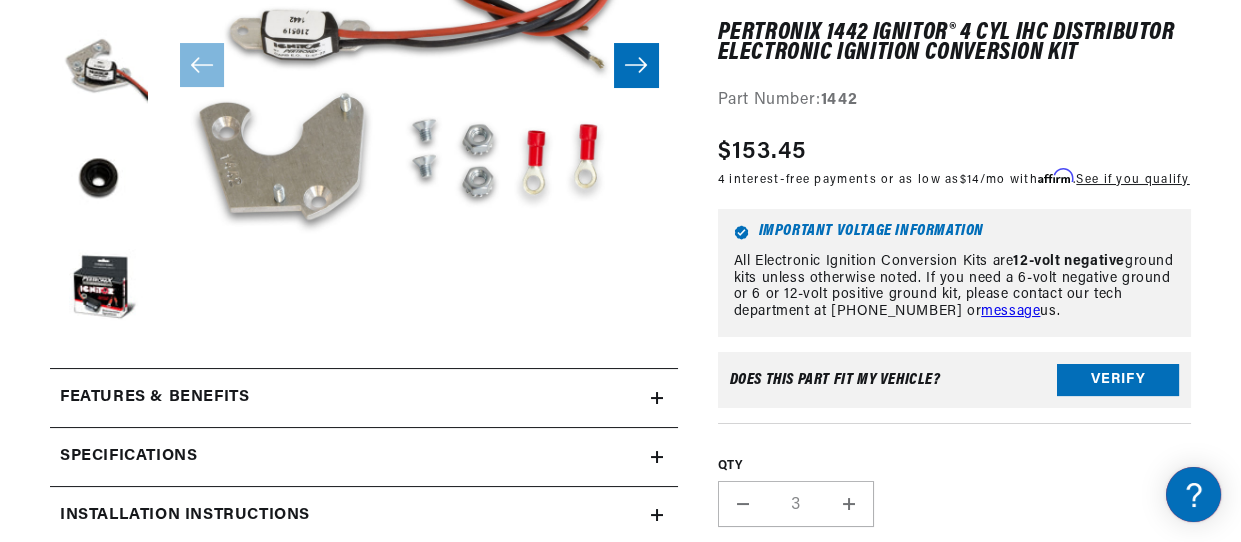 click on "QTY" at bounding box center (954, 466) 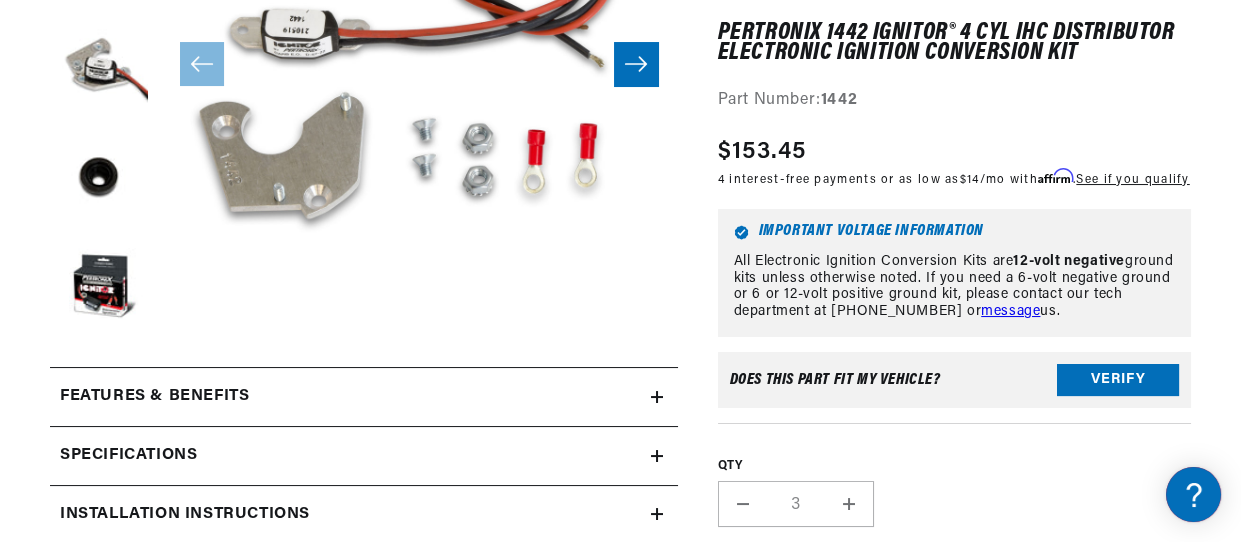 scroll, scrollTop: 0, scrollLeft: 0, axis: both 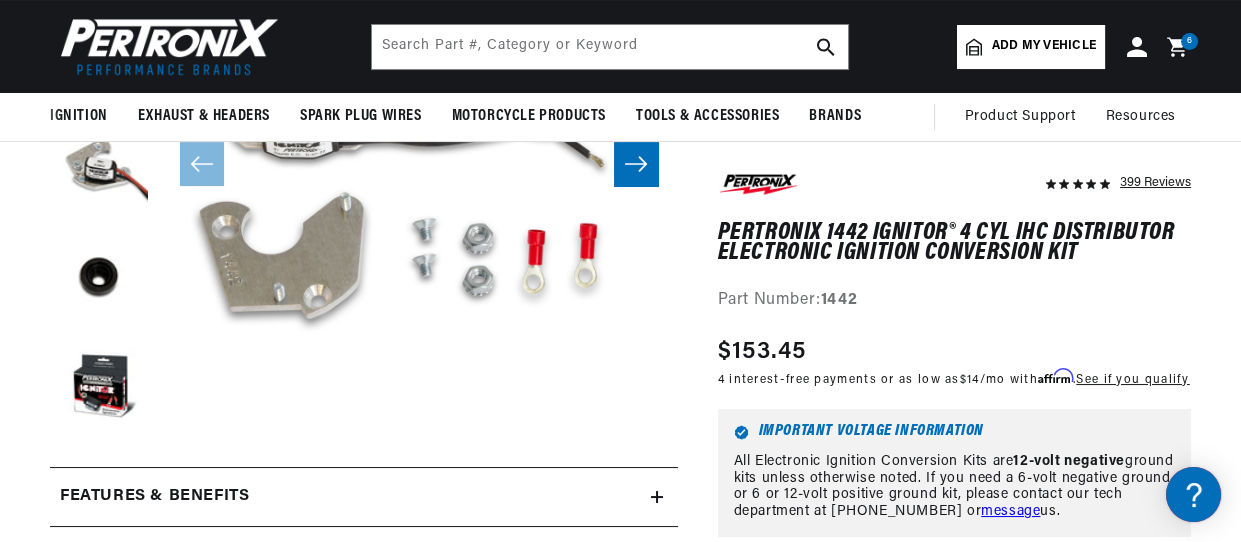 click 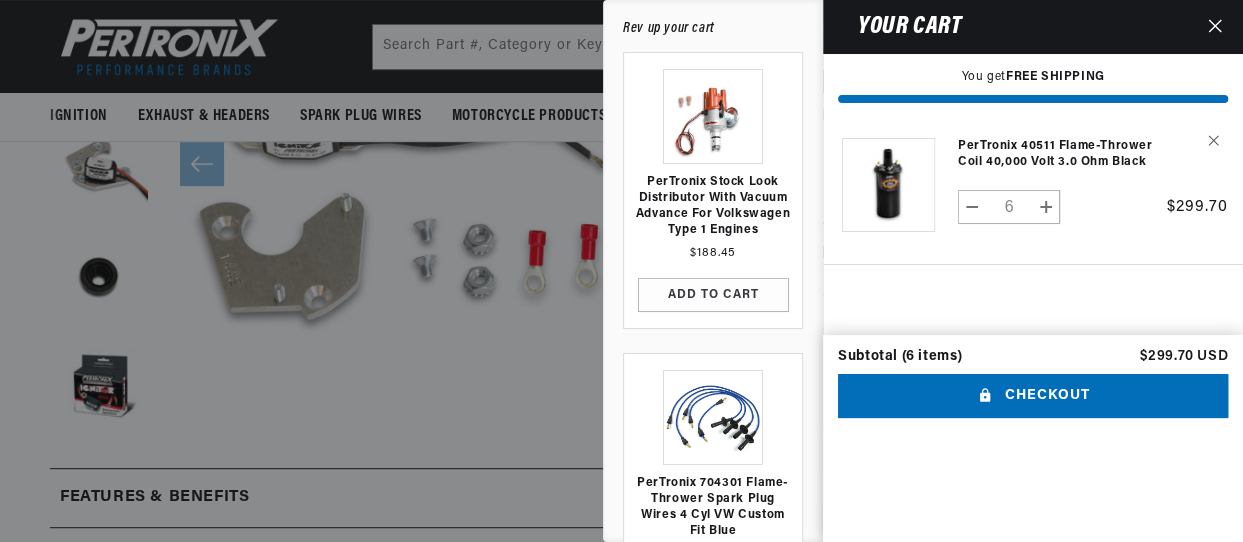 scroll, scrollTop: 0, scrollLeft: 1062, axis: horizontal 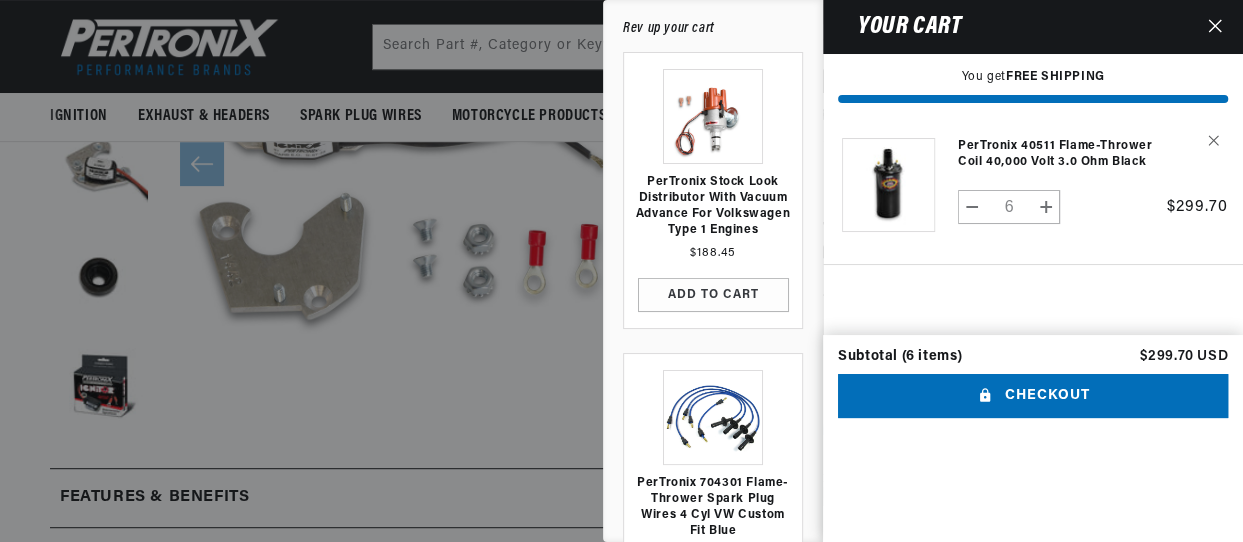 click on "Decrease quantity for PerTronix 40511 Flame-Thrower Coil 40,000 Volt 3.0 ohm Black" at bounding box center [972, 207] 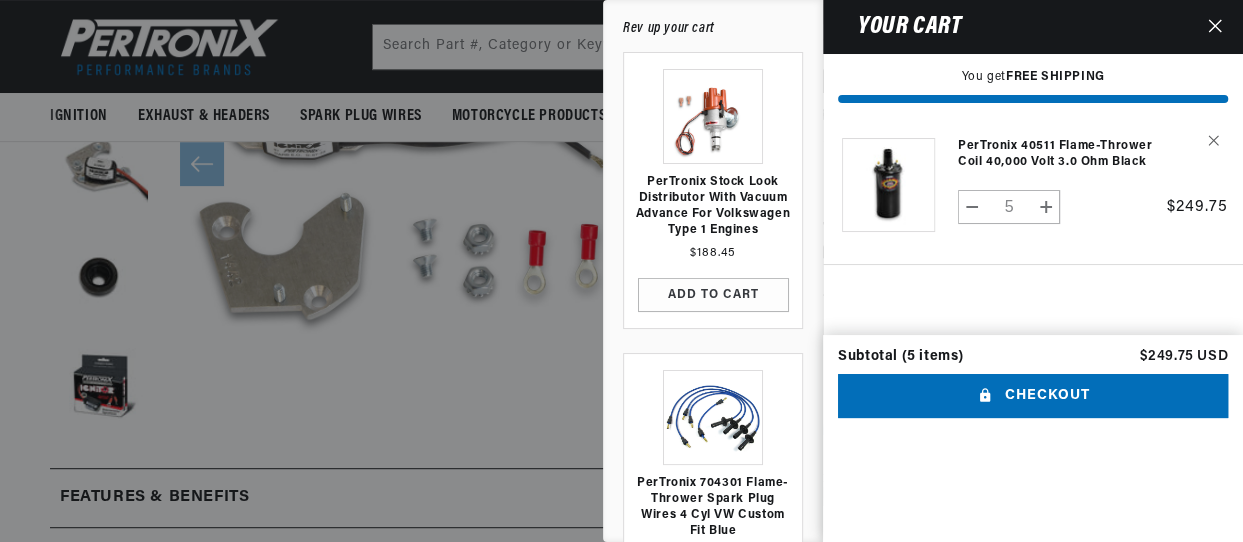 scroll, scrollTop: 9, scrollLeft: 0, axis: vertical 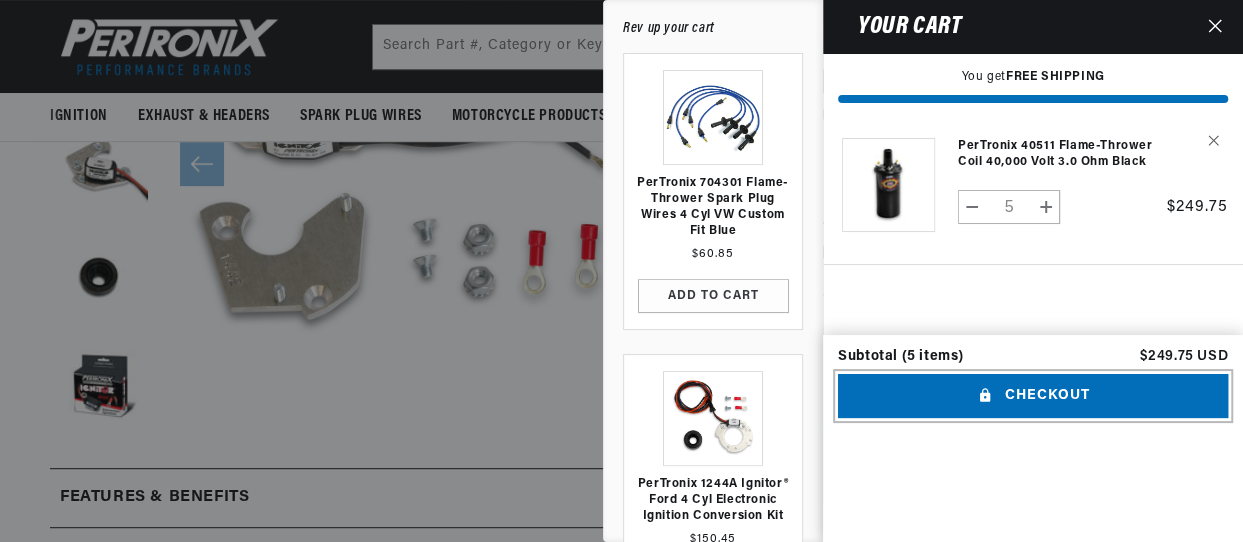 click on "Checkout" at bounding box center [1033, 396] 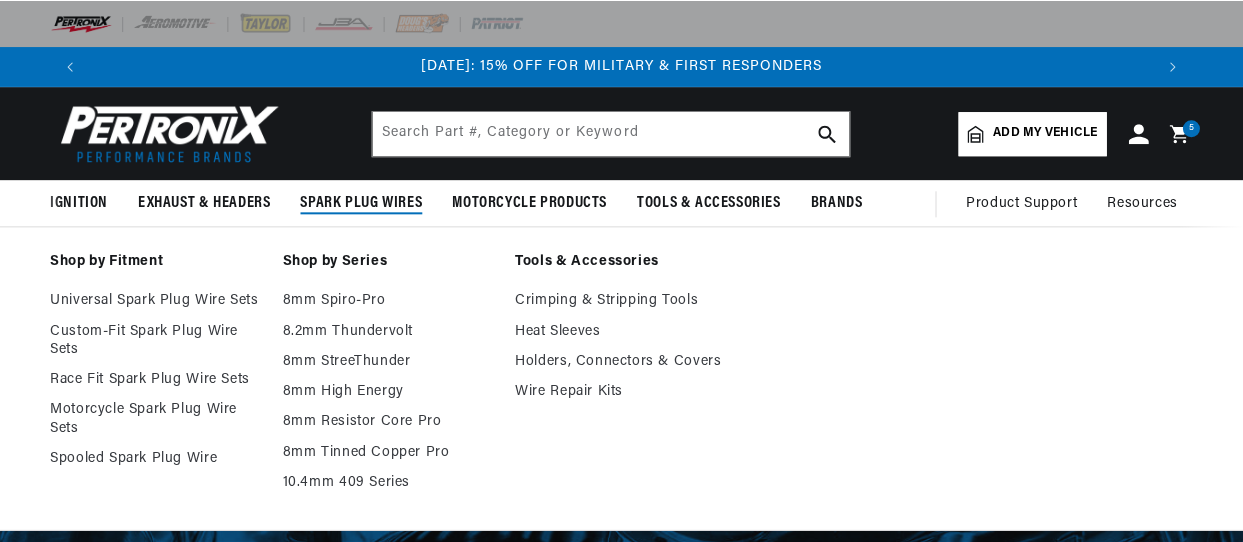 scroll, scrollTop: 0, scrollLeft: 0, axis: both 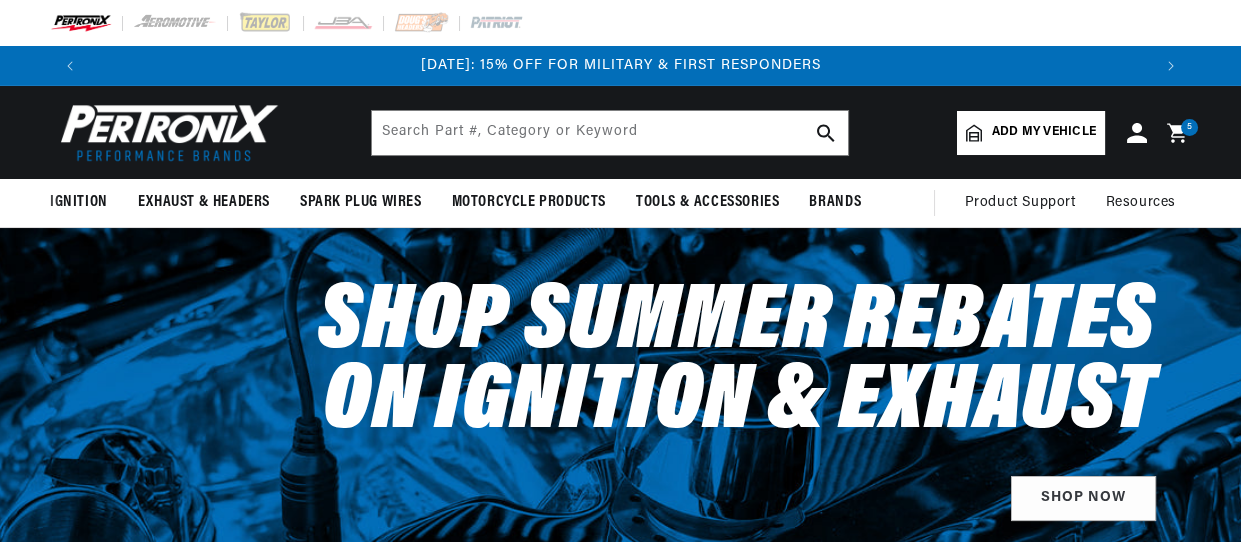 click on "5" at bounding box center (1190, 127) 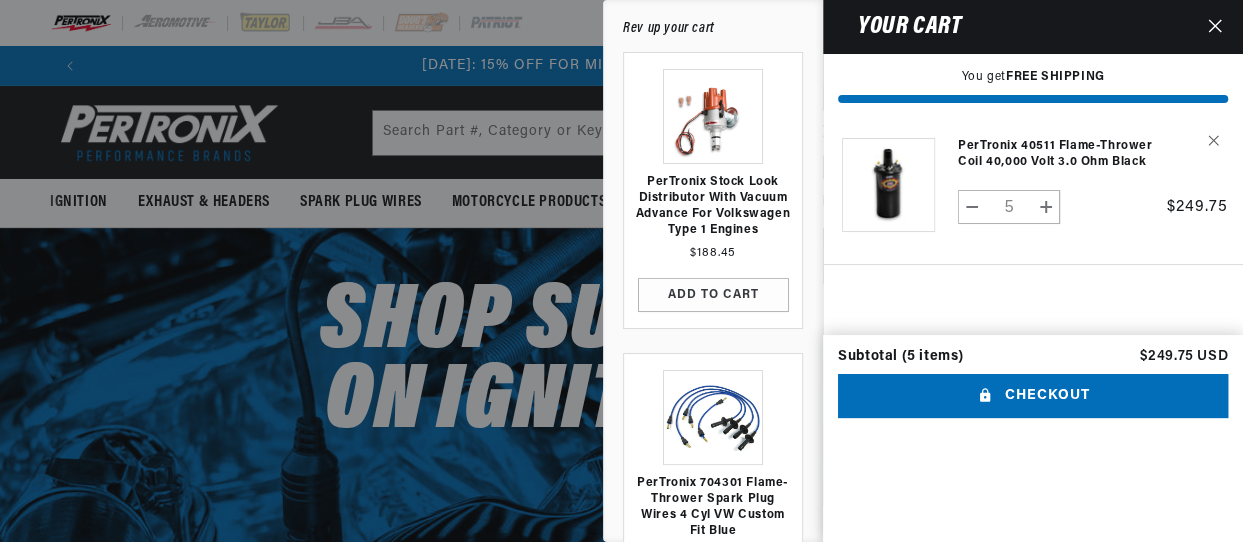 scroll, scrollTop: 0, scrollLeft: 1062, axis: horizontal 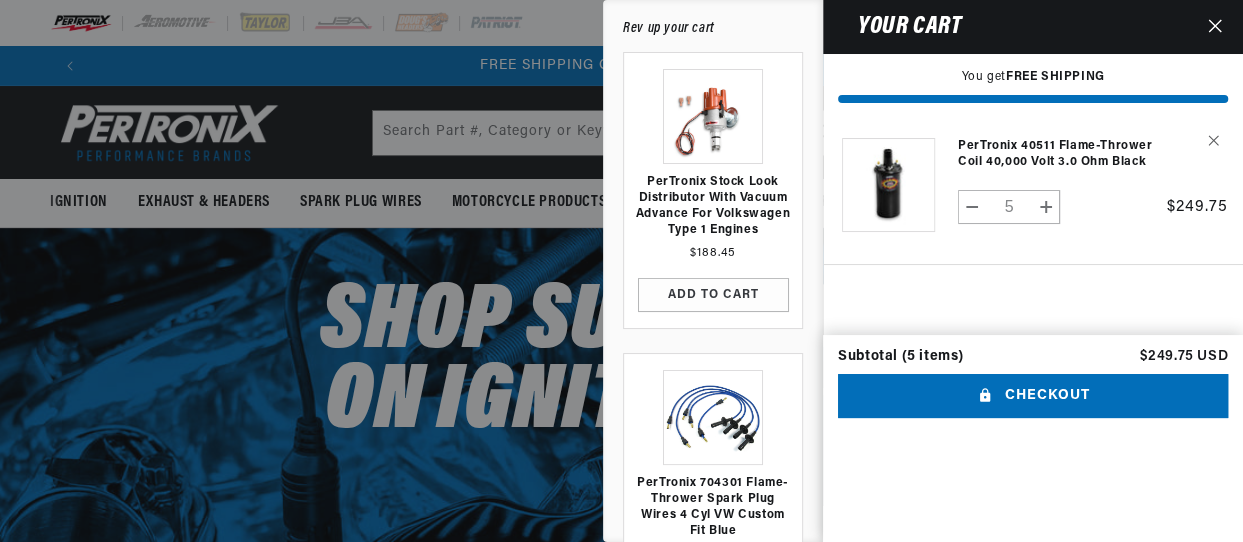 click at bounding box center (621, 271) 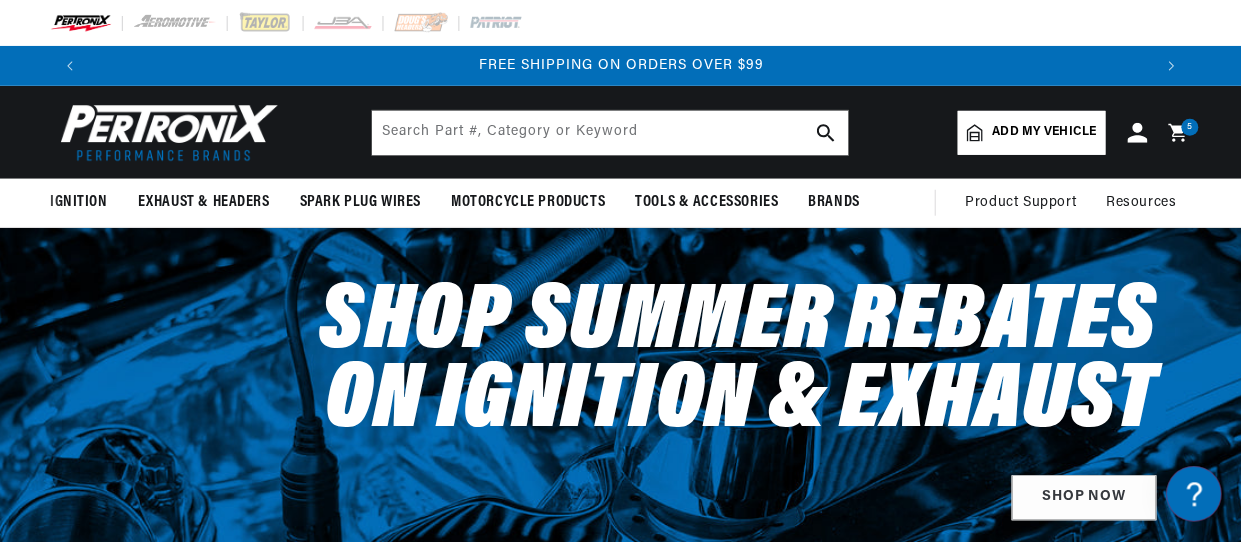 scroll, scrollTop: 0, scrollLeft: 2121, axis: horizontal 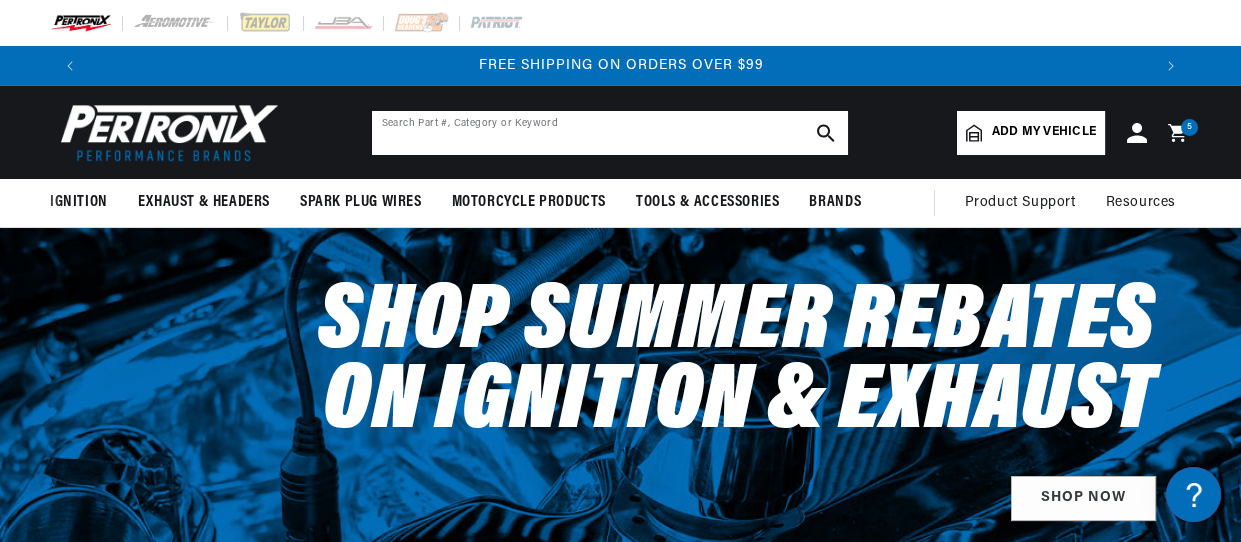 click at bounding box center [610, 133] 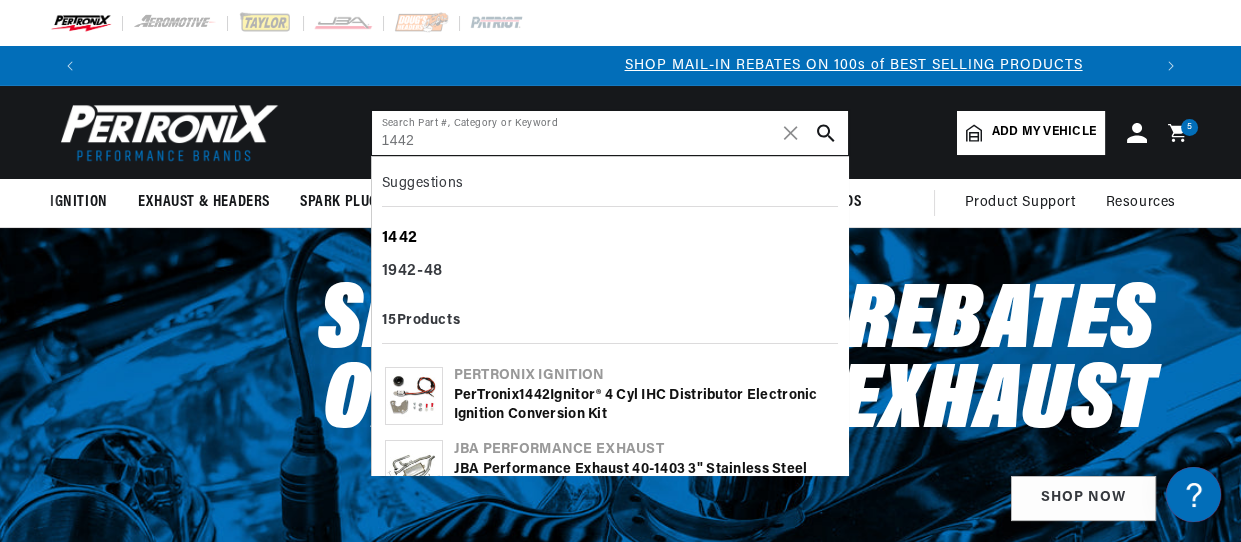 scroll, scrollTop: 0, scrollLeft: 1060, axis: horizontal 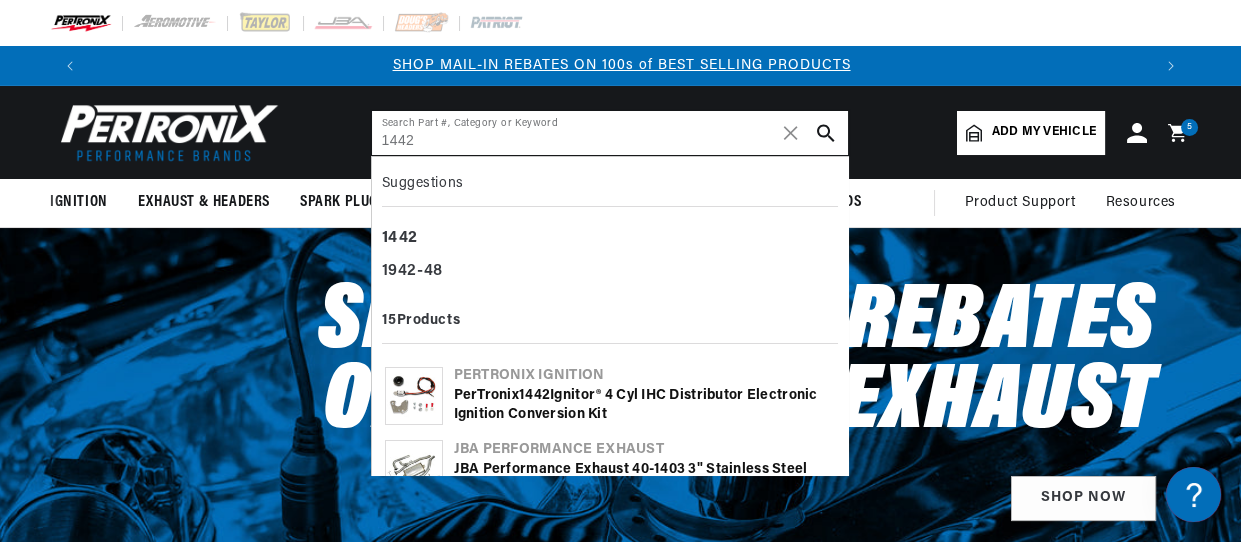 type on "1442" 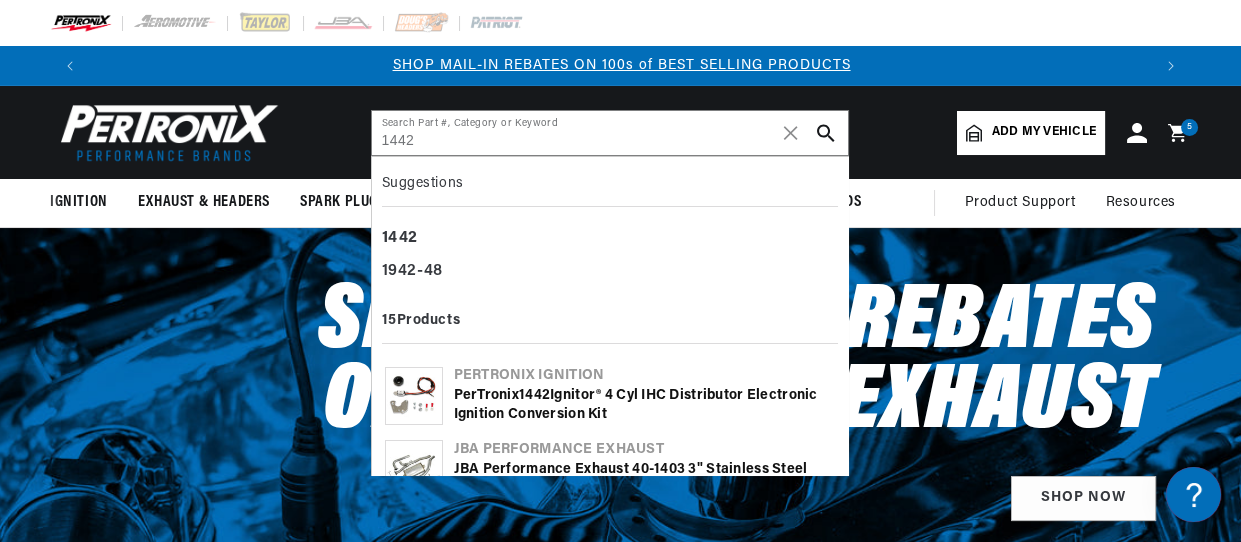 click on "PerTronix  1442  Ignitor® 4 cyl IHC Distributor Electronic Ignition Conversion Kit" at bounding box center (644, 405) 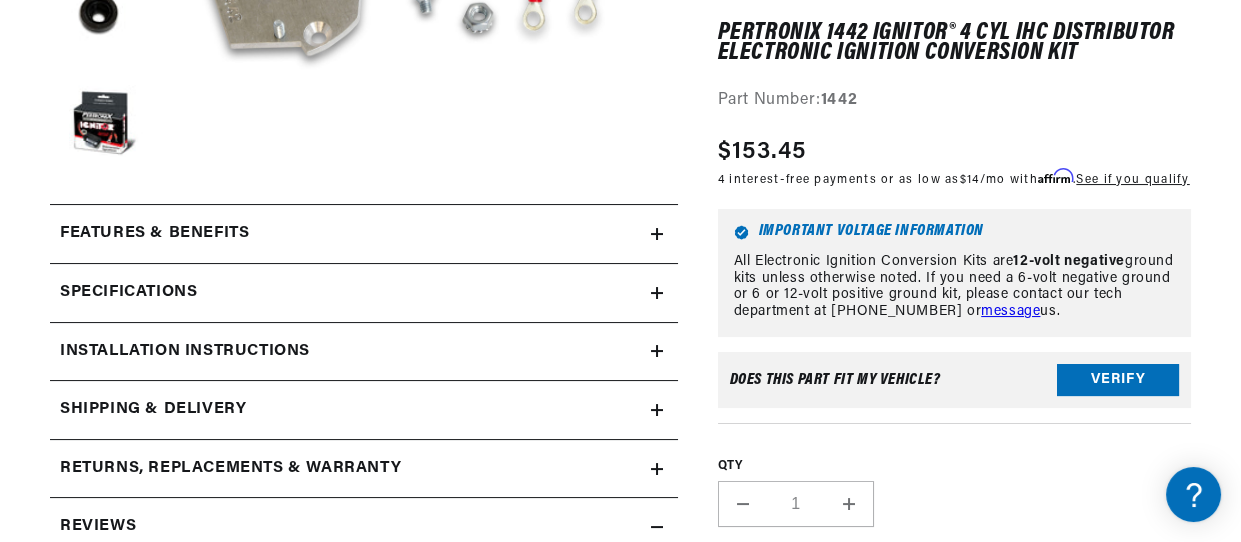 scroll, scrollTop: 700, scrollLeft: 0, axis: vertical 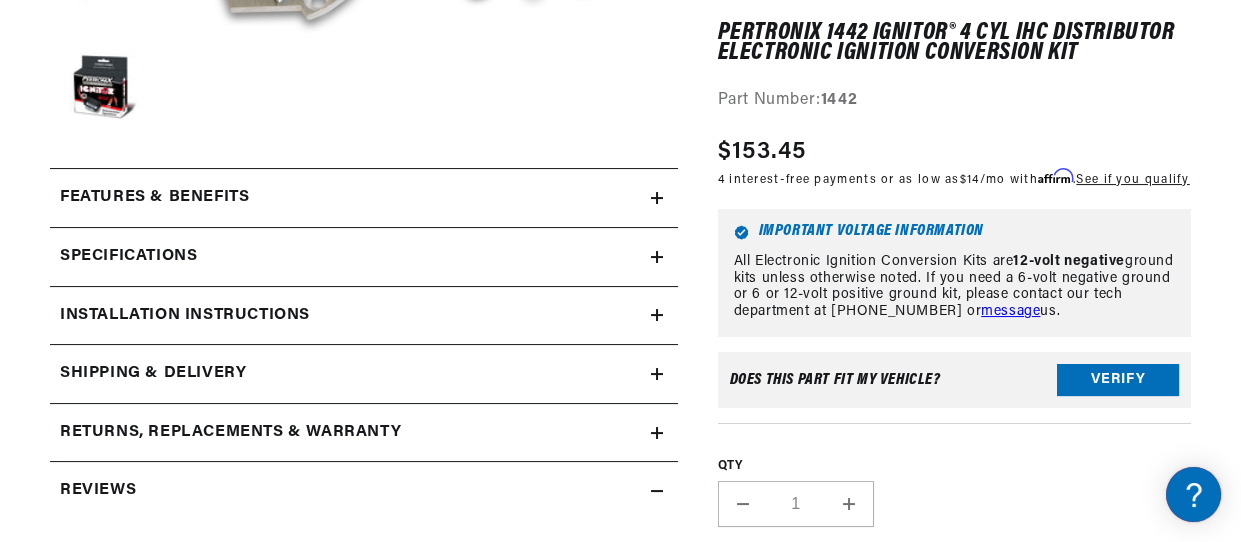 click on "Increase quantity for PerTronix 1442 Ignitor® 4 cyl IHC Distributor Electronic Ignition Conversion Kit" at bounding box center (849, 504) 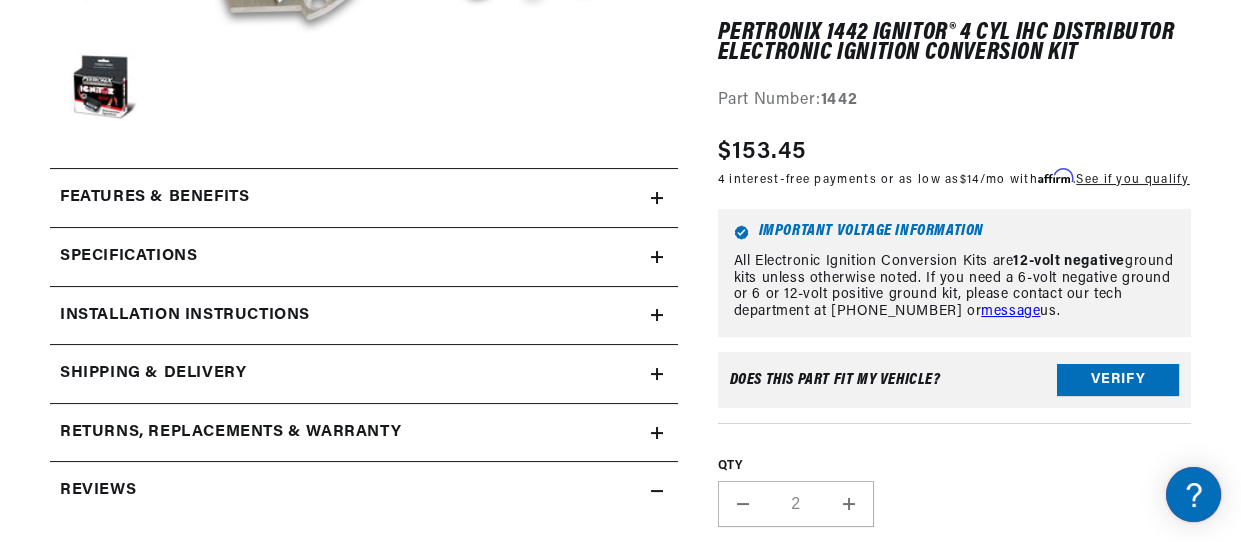 click on "Increase quantity for PerTronix 1442 Ignitor® 4 cyl IHC Distributor Electronic Ignition Conversion Kit" at bounding box center [849, 504] 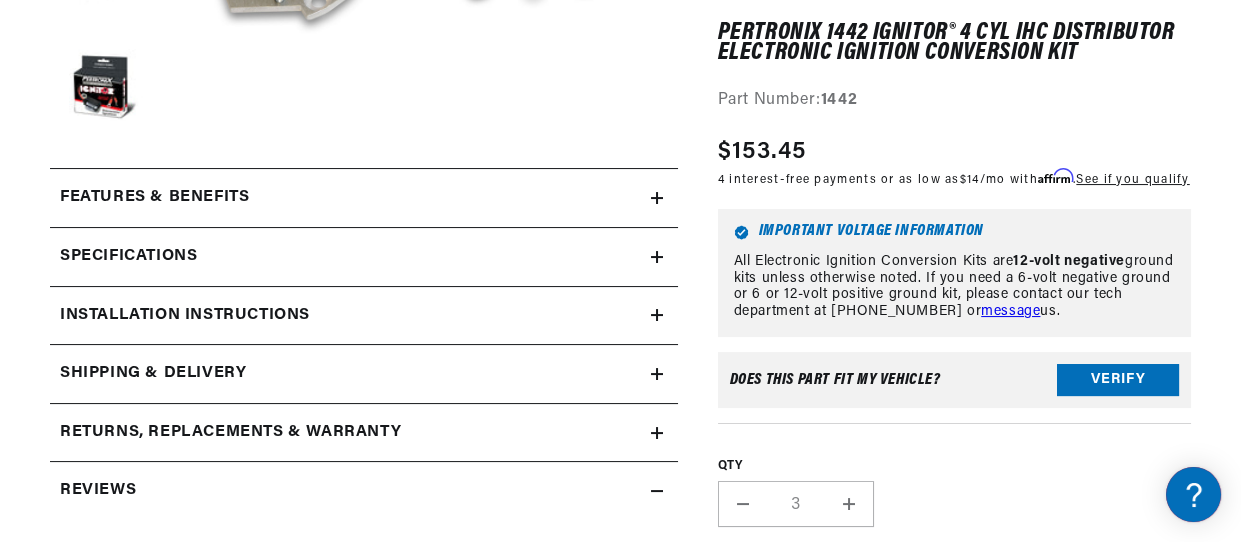 scroll, scrollTop: 800, scrollLeft: 0, axis: vertical 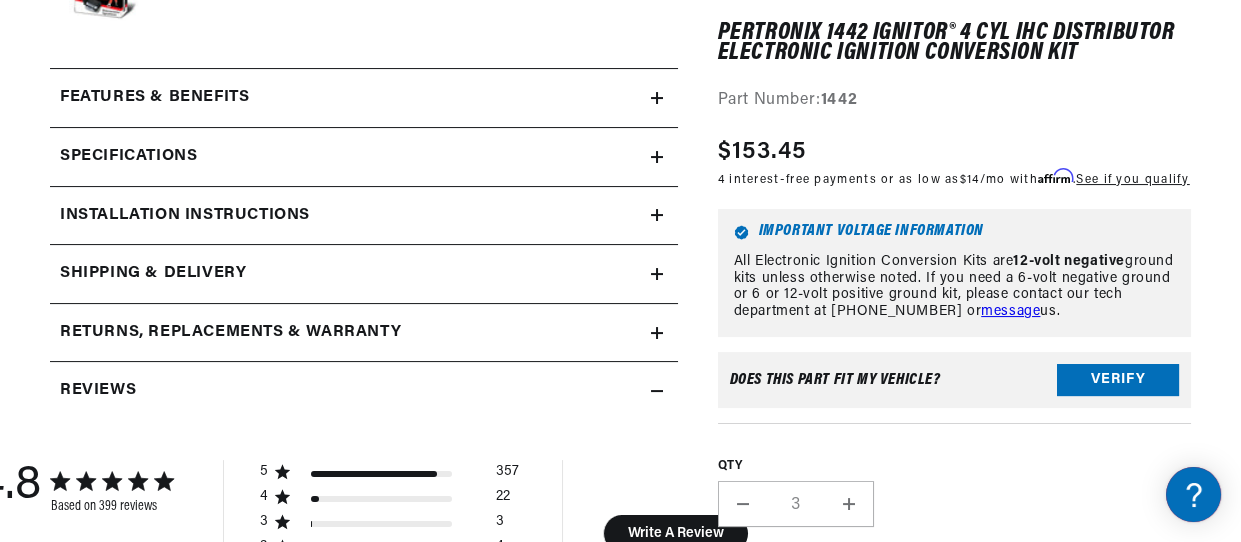 type 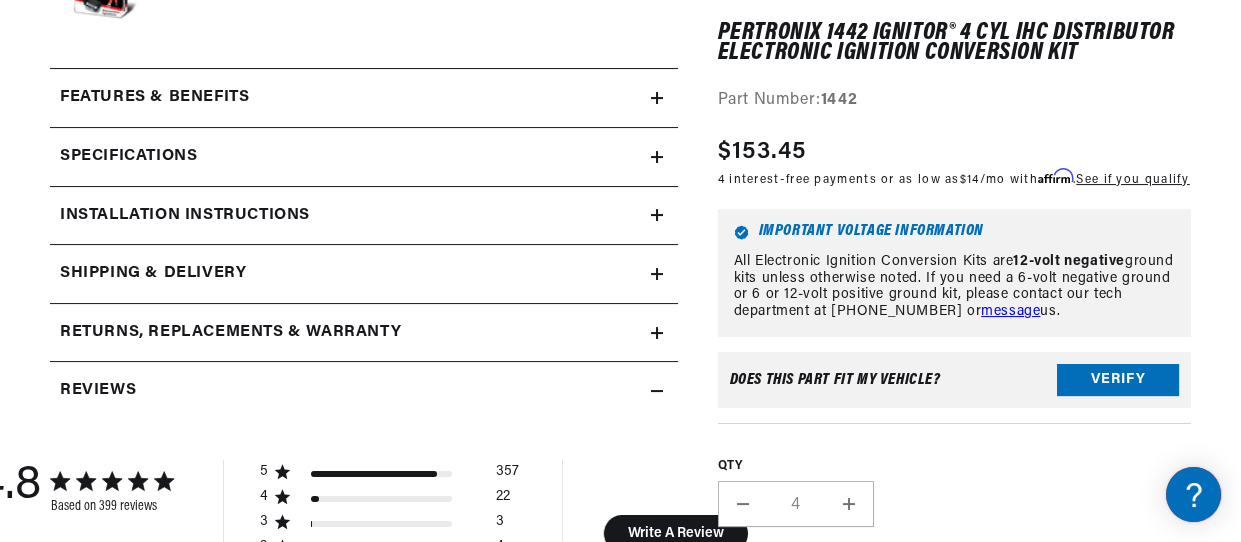 click on "Decrease quantity for PerTronix 1442 Ignitor® 4 cyl IHC Distributor Electronic Ignition Conversion Kit" at bounding box center [743, 504] 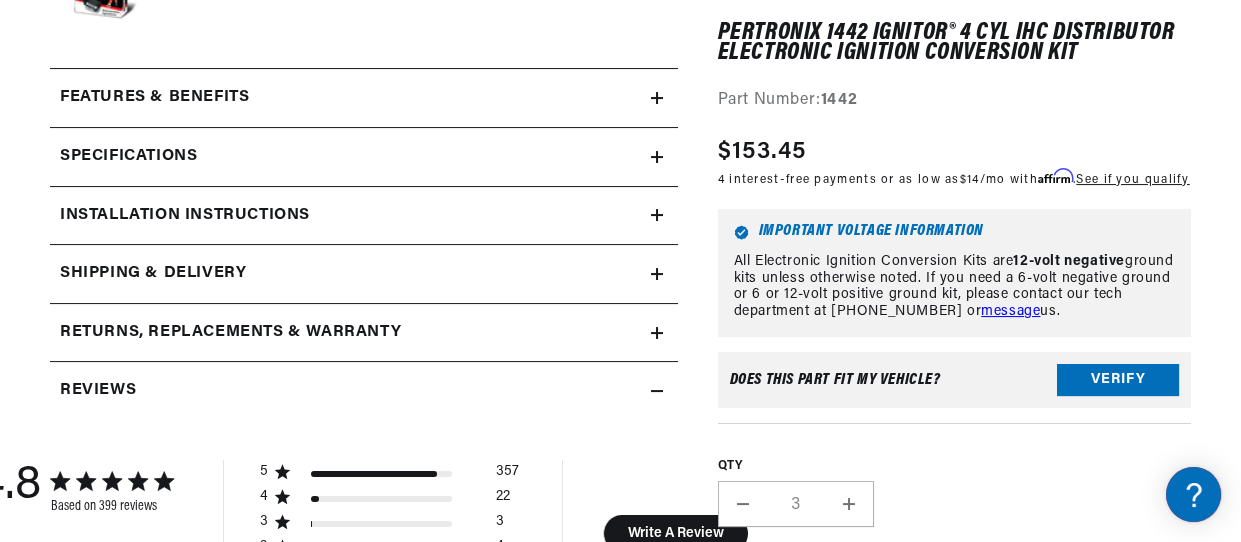 scroll, scrollTop: 0, scrollLeft: 0, axis: both 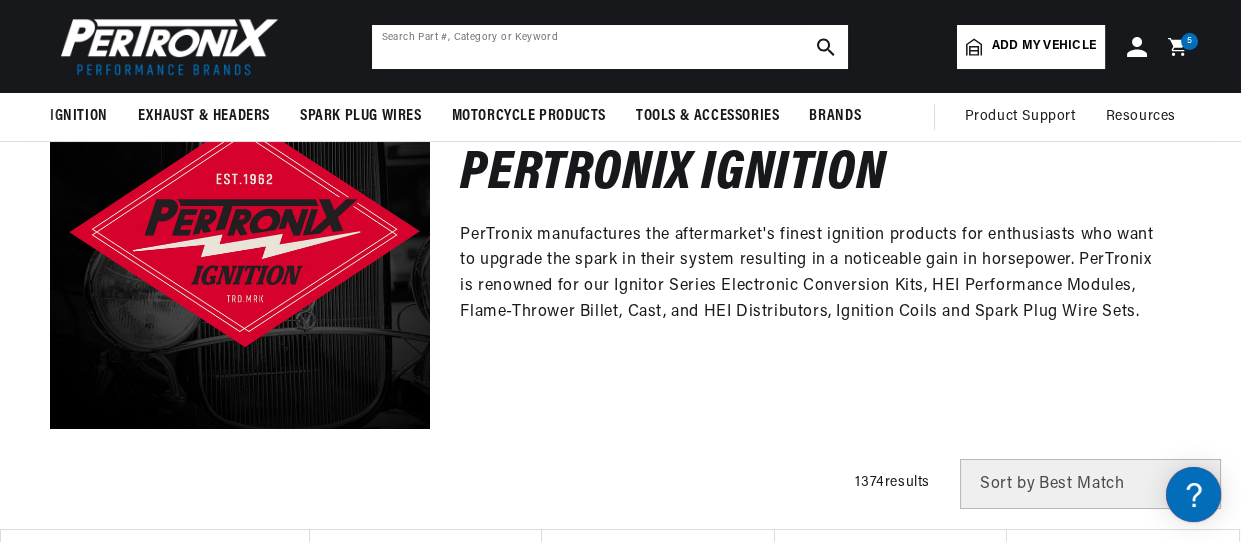 click at bounding box center (610, 47) 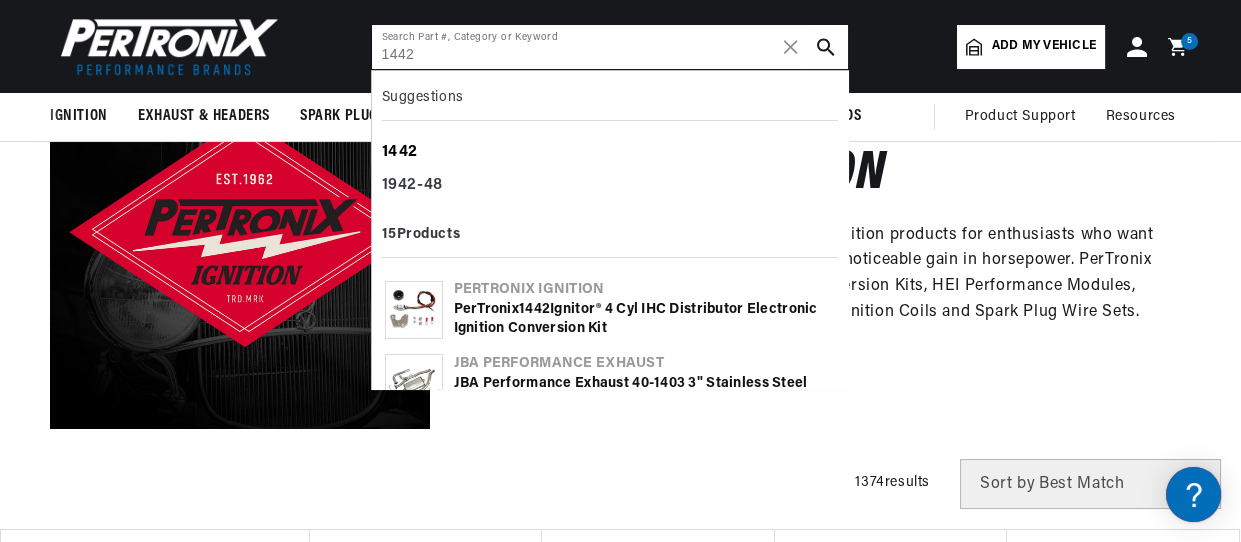type on "1442" 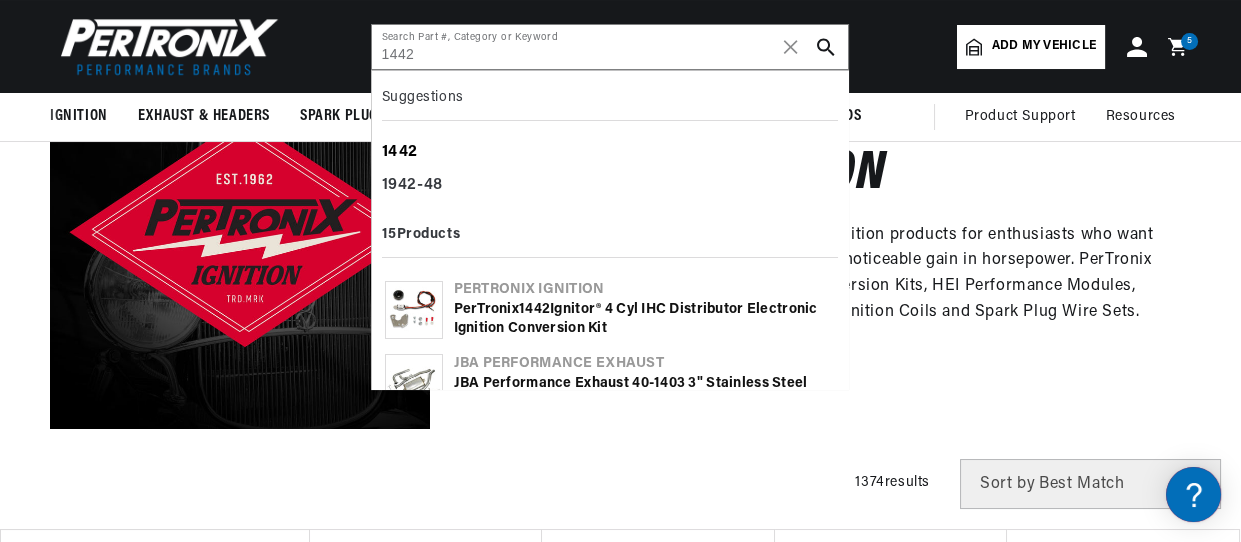 click on "1442" at bounding box center [610, 153] 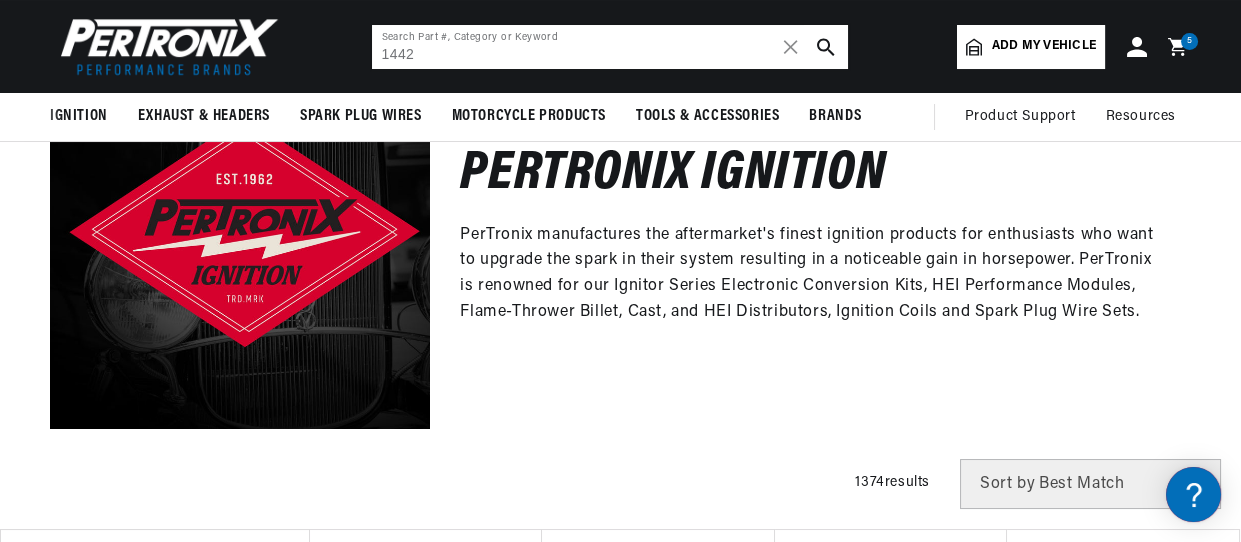 scroll, scrollTop: 0, scrollLeft: 2121, axis: horizontal 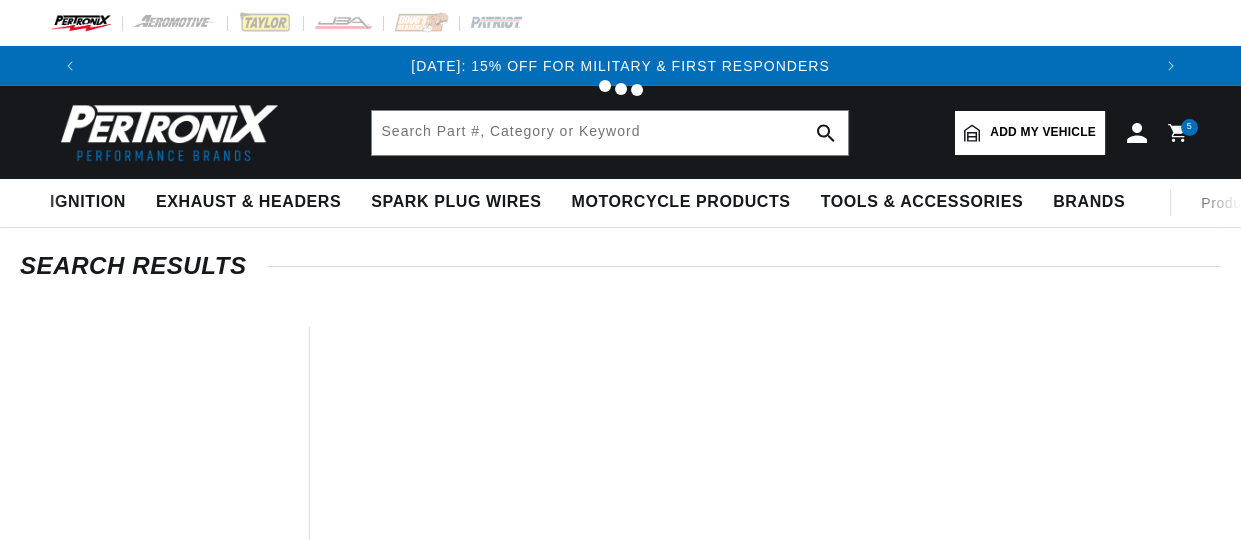 type on "1442" 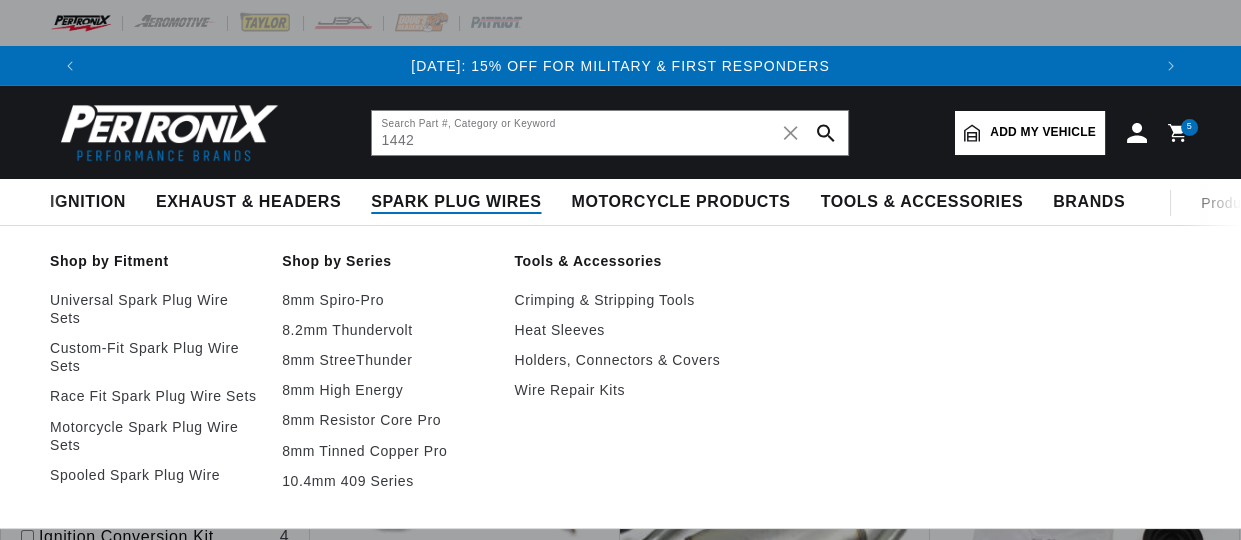 scroll, scrollTop: 0, scrollLeft: 0, axis: both 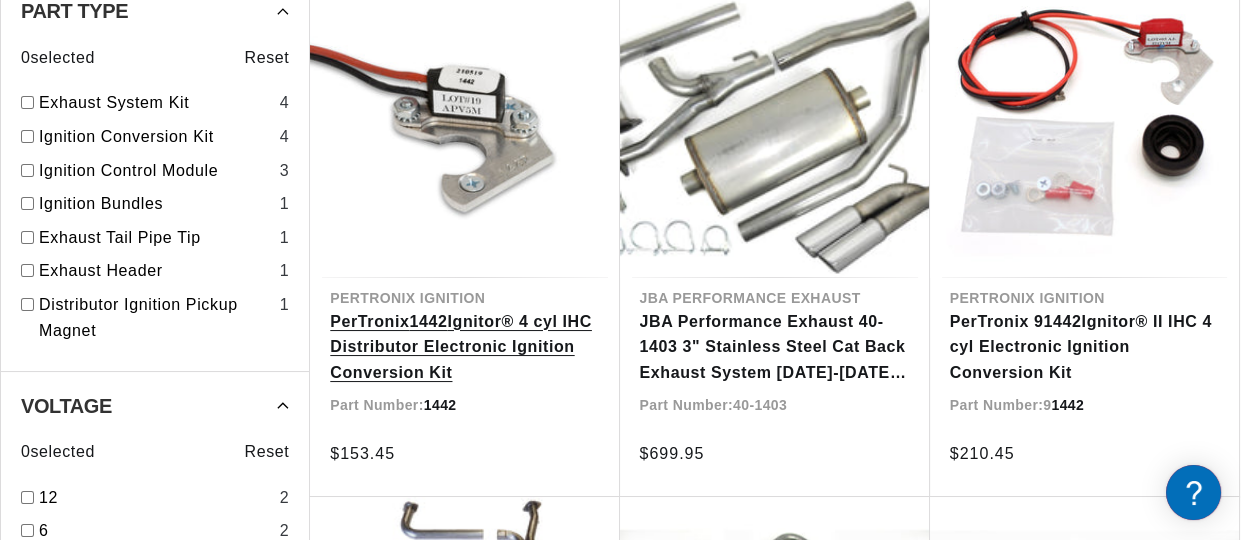 click on "PerTronix  1442  Ignitor® 4 cyl IHC Distributor Electronic Ignition Conversion Kit" at bounding box center (464, 347) 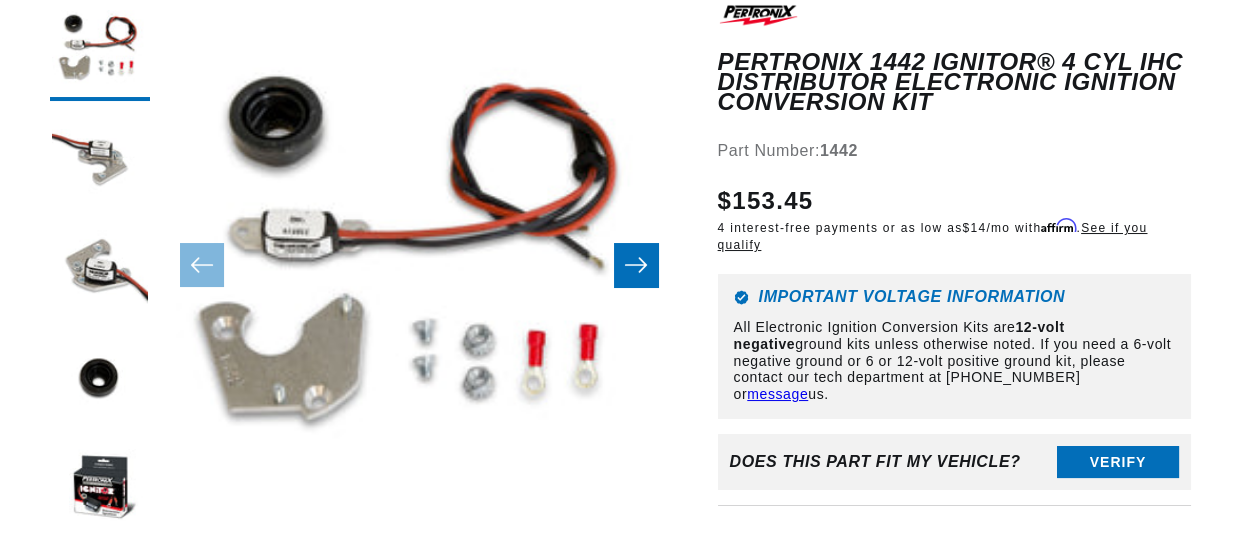 scroll, scrollTop: 400, scrollLeft: 0, axis: vertical 